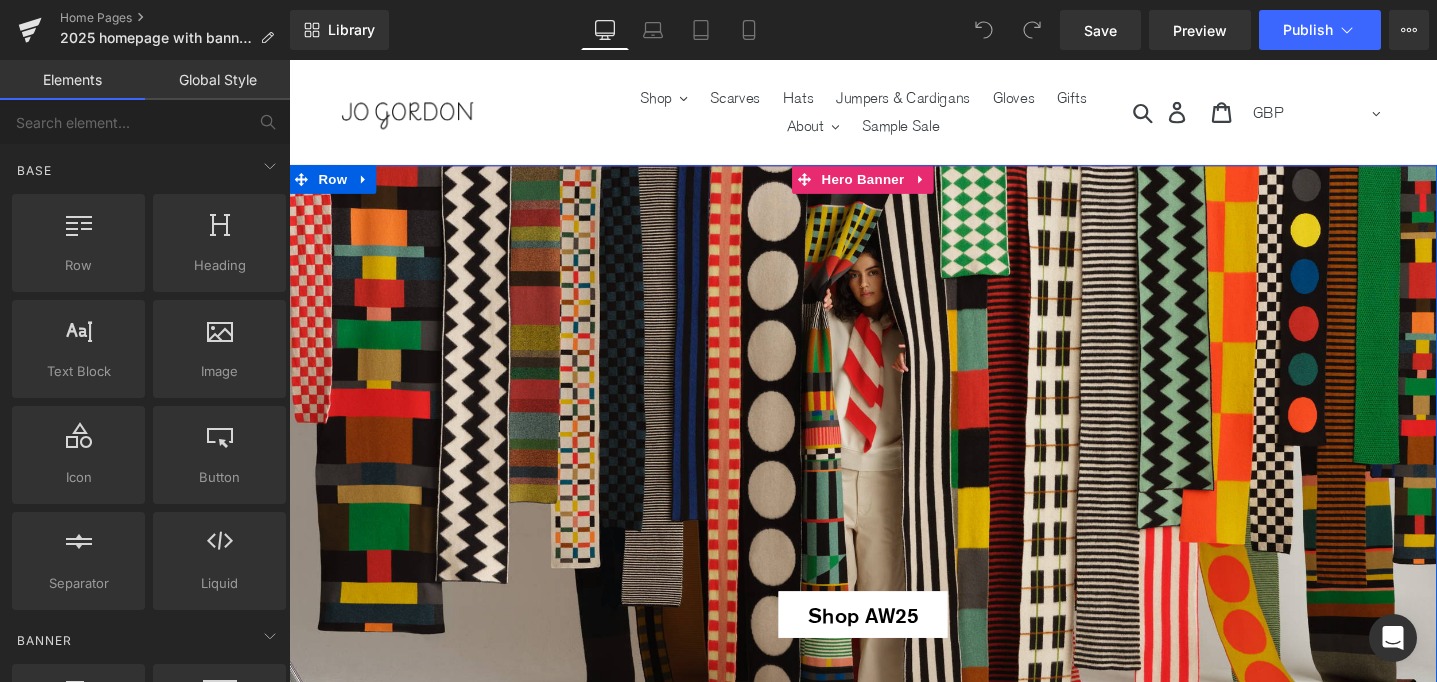 scroll, scrollTop: 0, scrollLeft: 0, axis: both 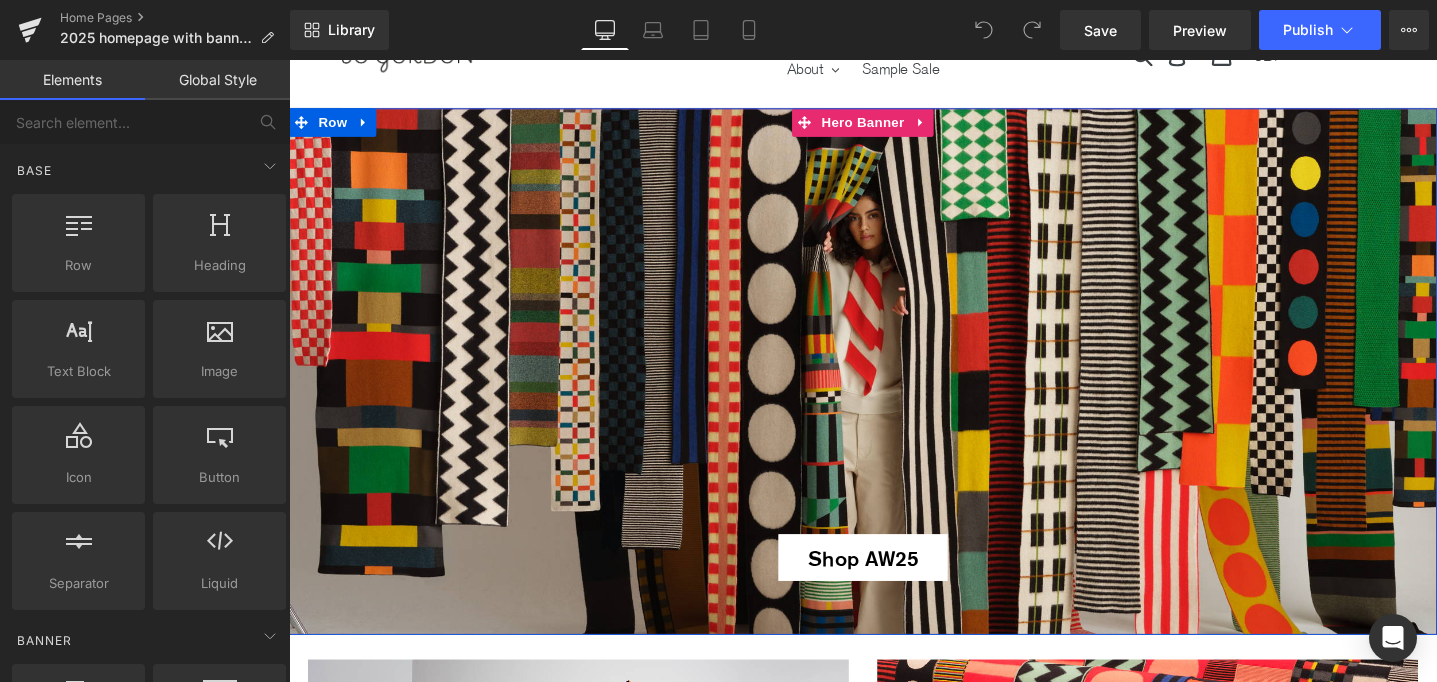 click on "Shop AW25
Button" at bounding box center (894, 388) 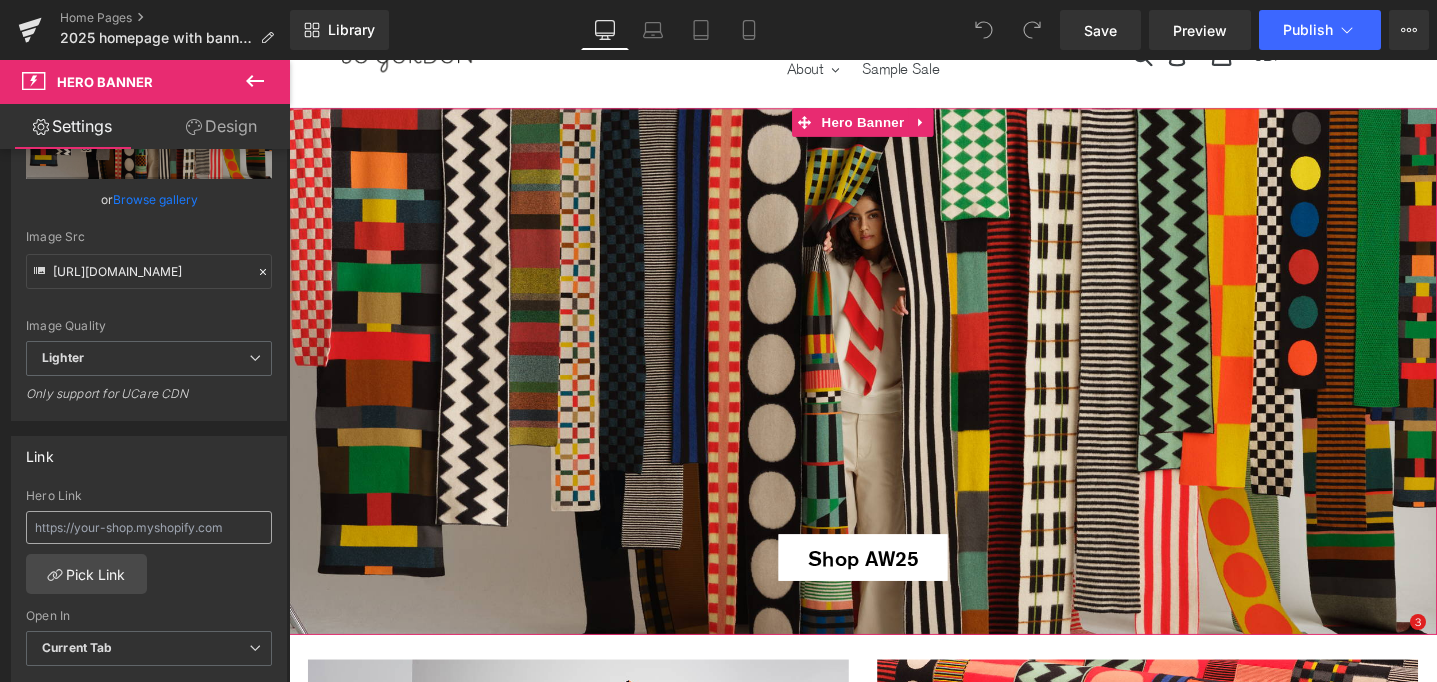 scroll, scrollTop: 597, scrollLeft: 0, axis: vertical 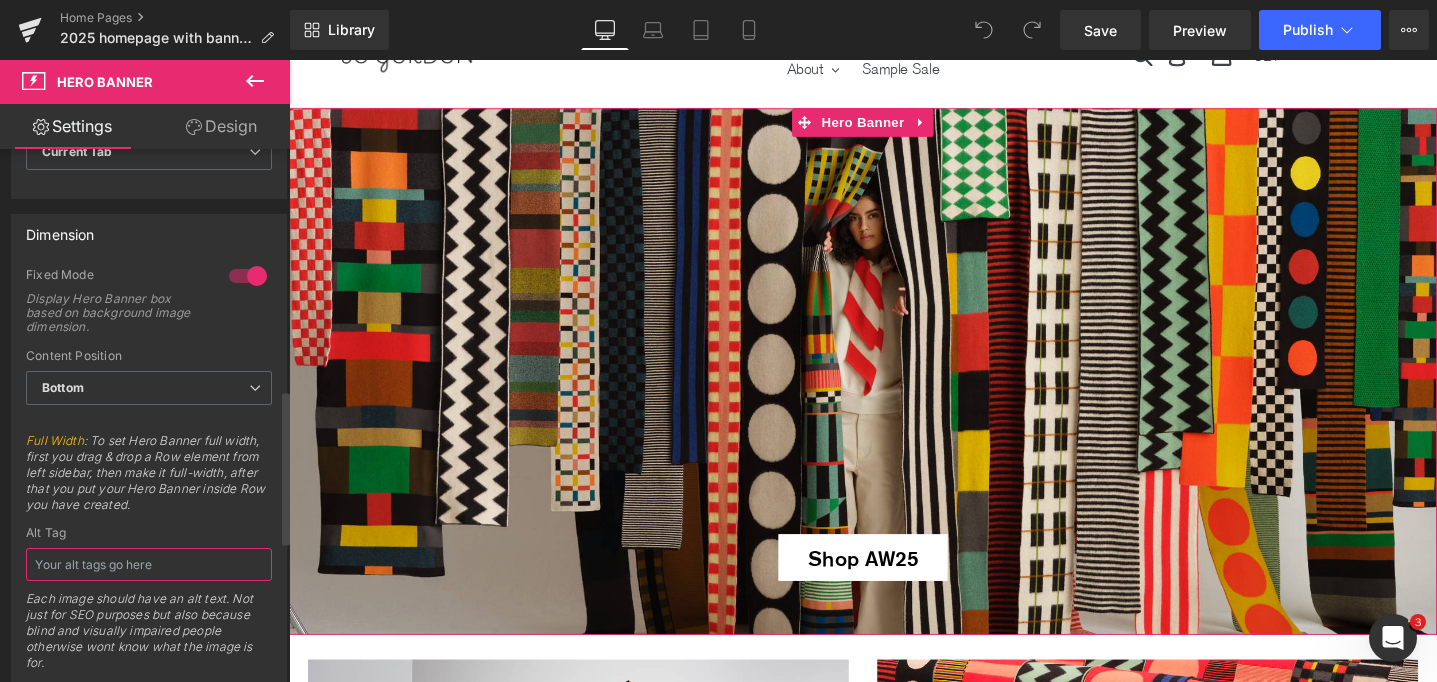 click at bounding box center (149, 564) 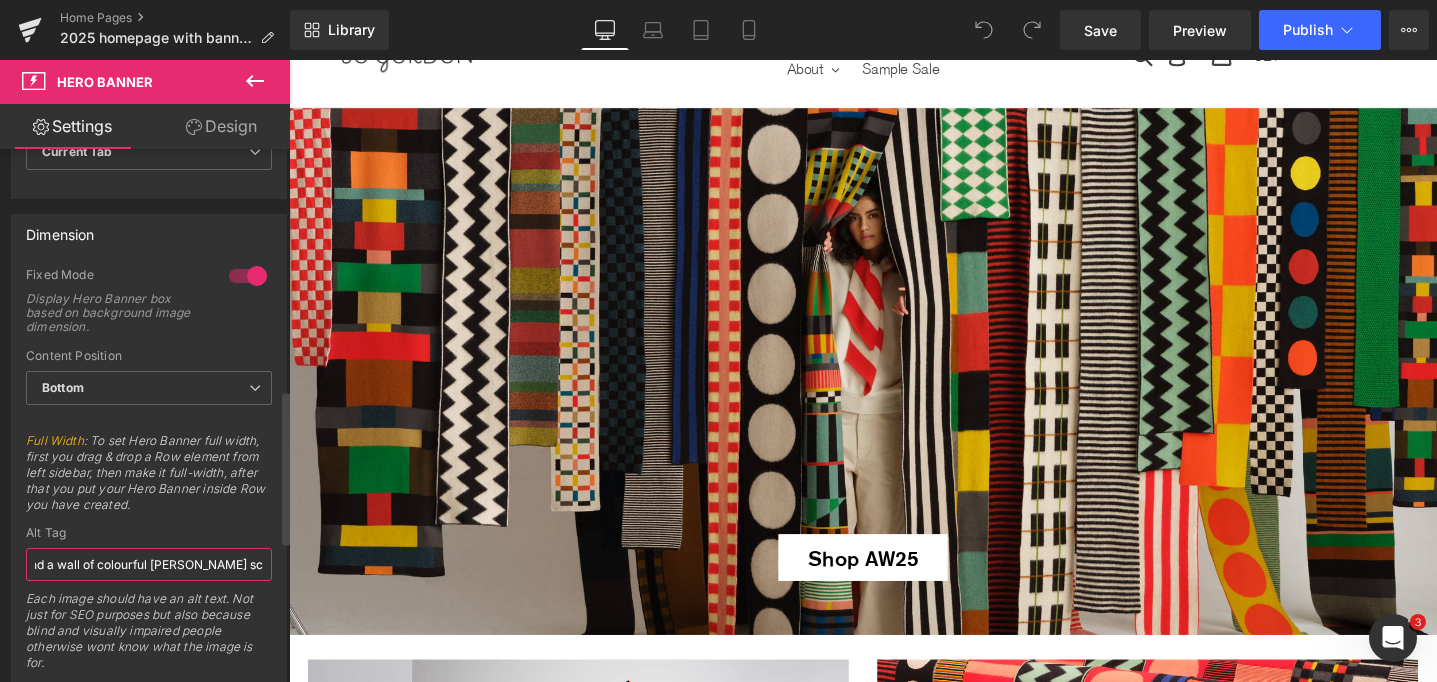 type on "model peers out from behind a wall of colourful [PERSON_NAME] scarves" 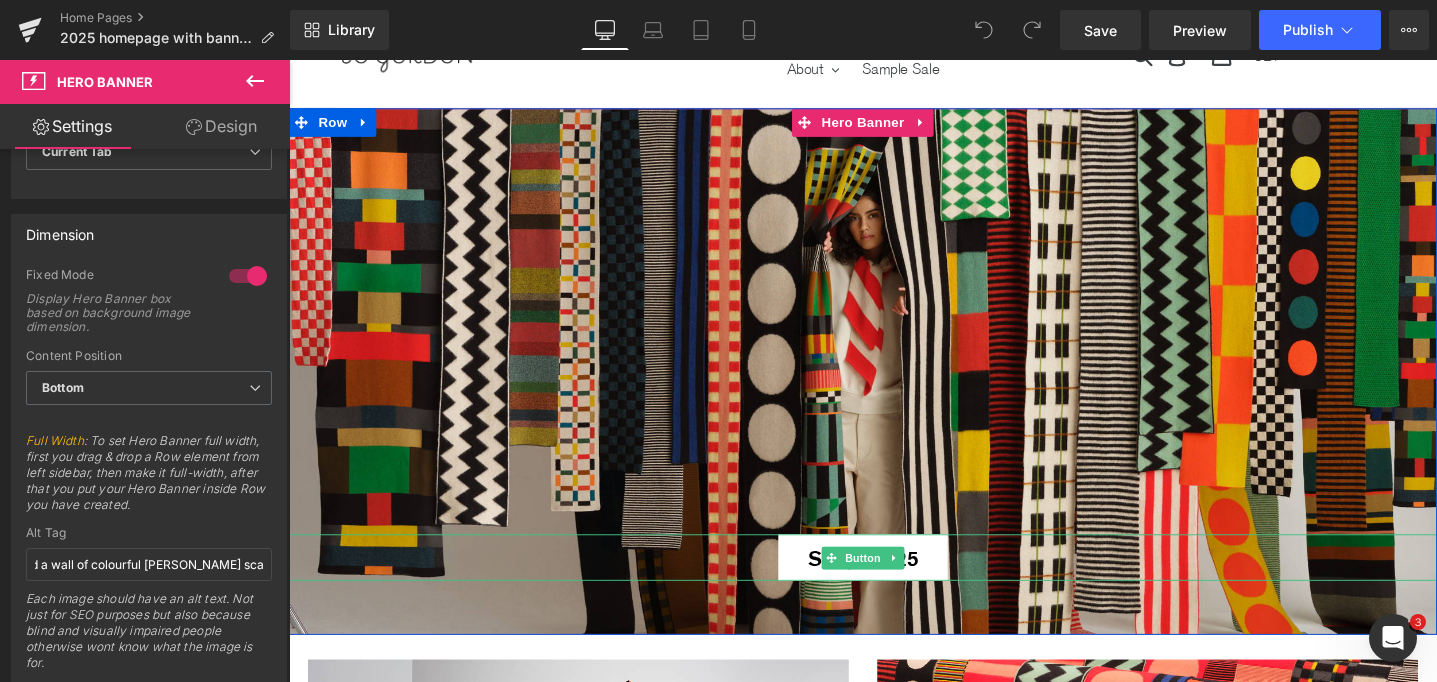 click 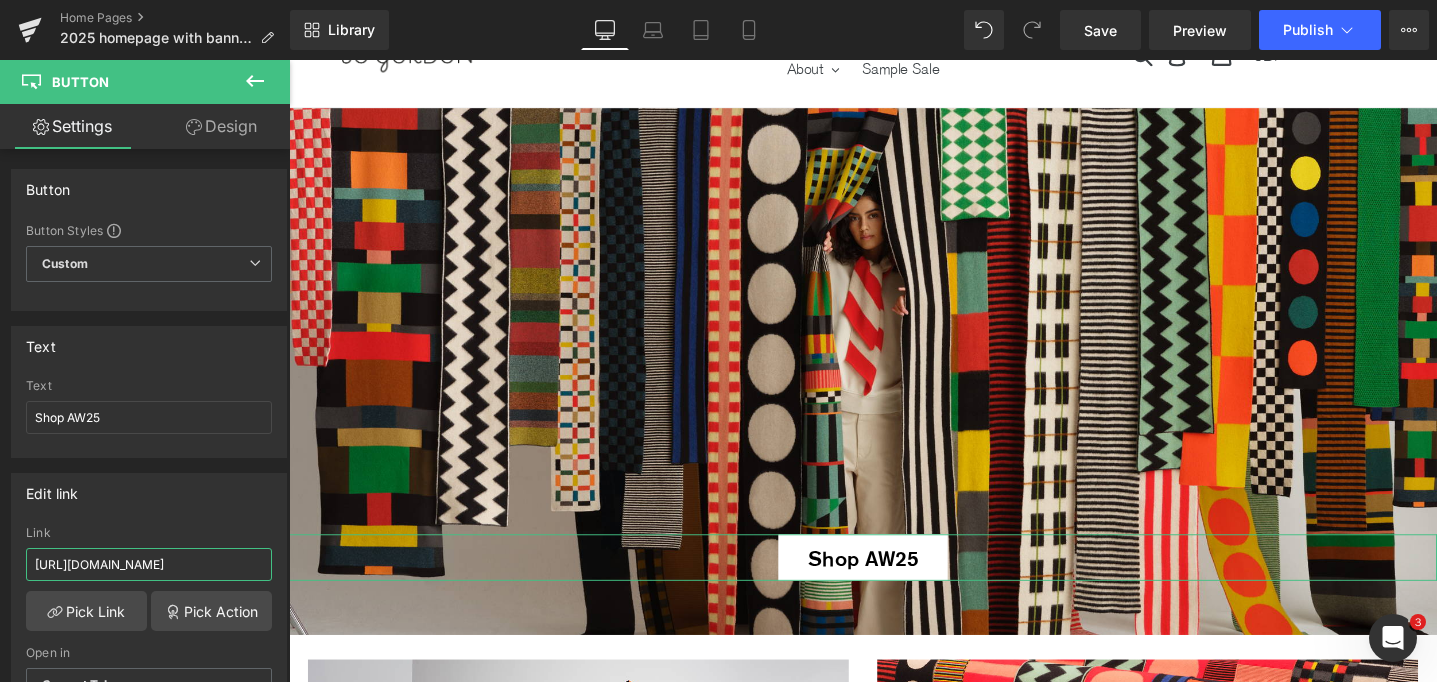 scroll, scrollTop: 0, scrollLeft: 100, axis: horizontal 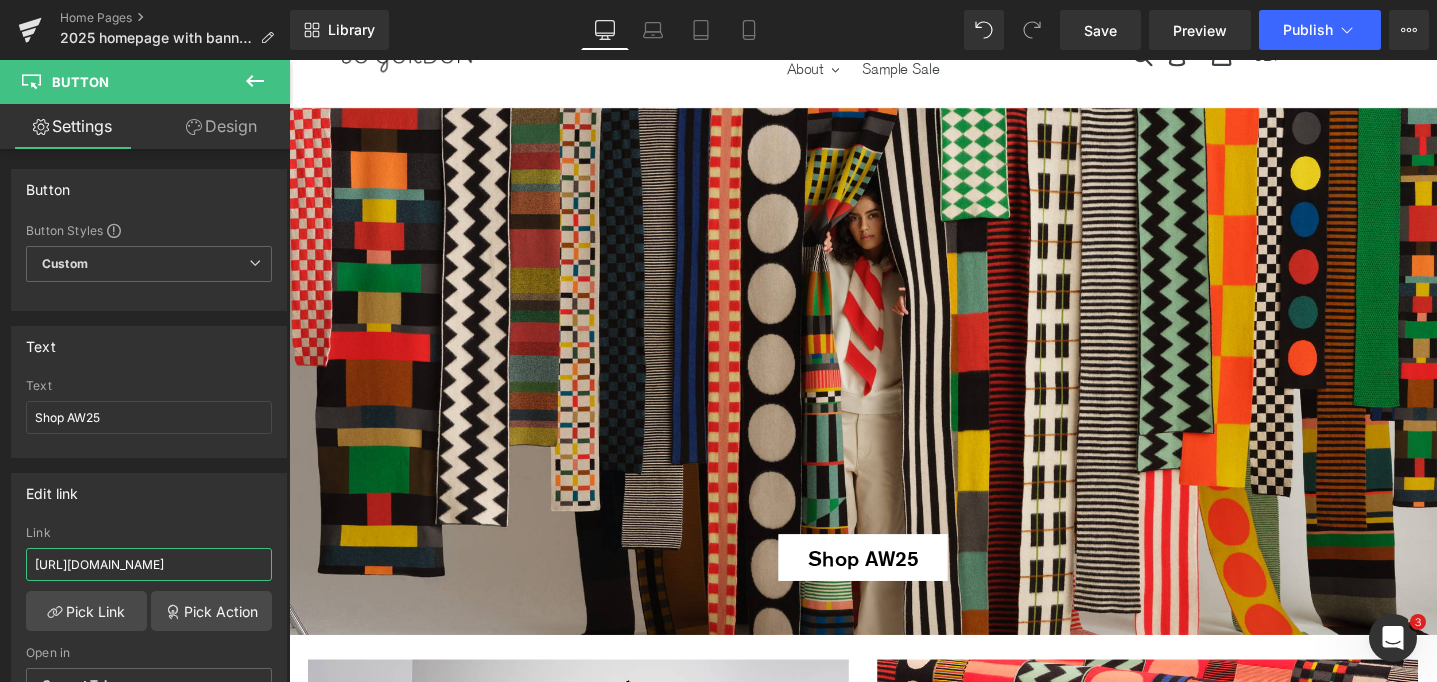 drag, startPoint x: 494, startPoint y: 618, endPoint x: 304, endPoint y: 585, distance: 192.8445 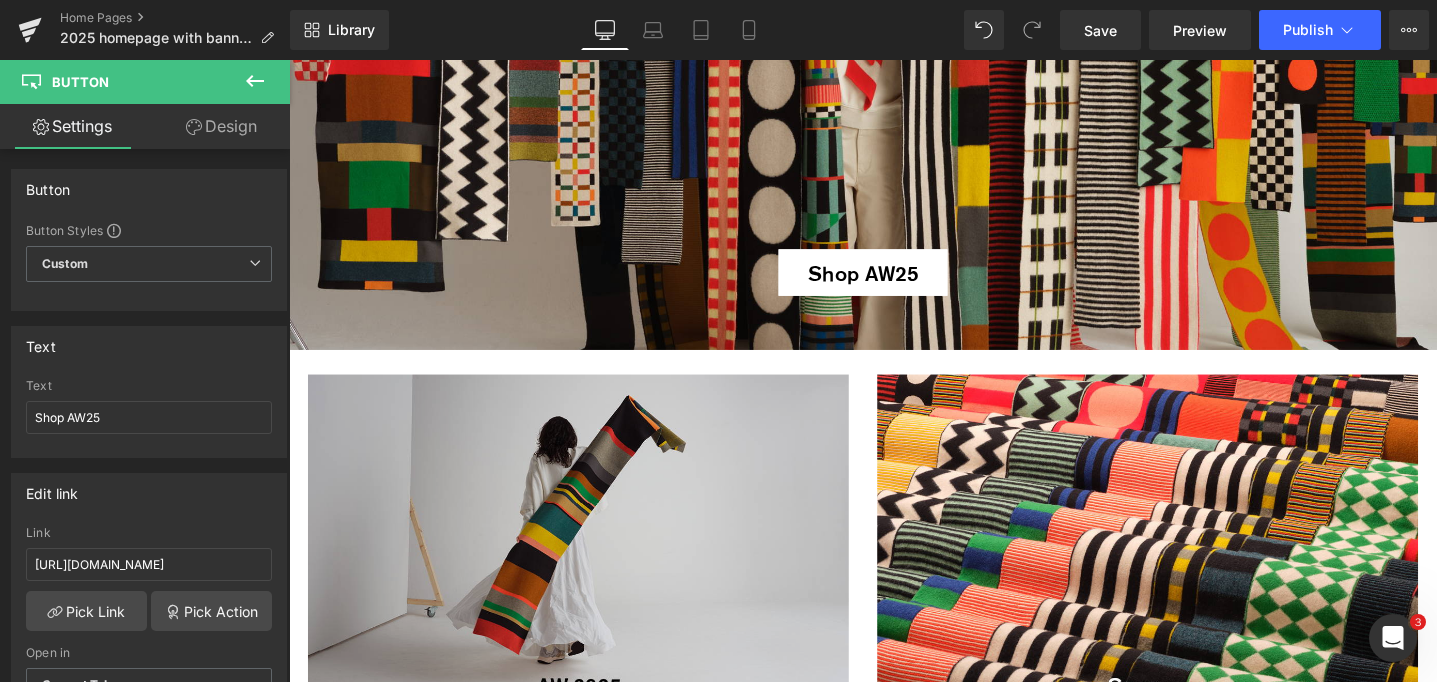 click at bounding box center (594, 572) 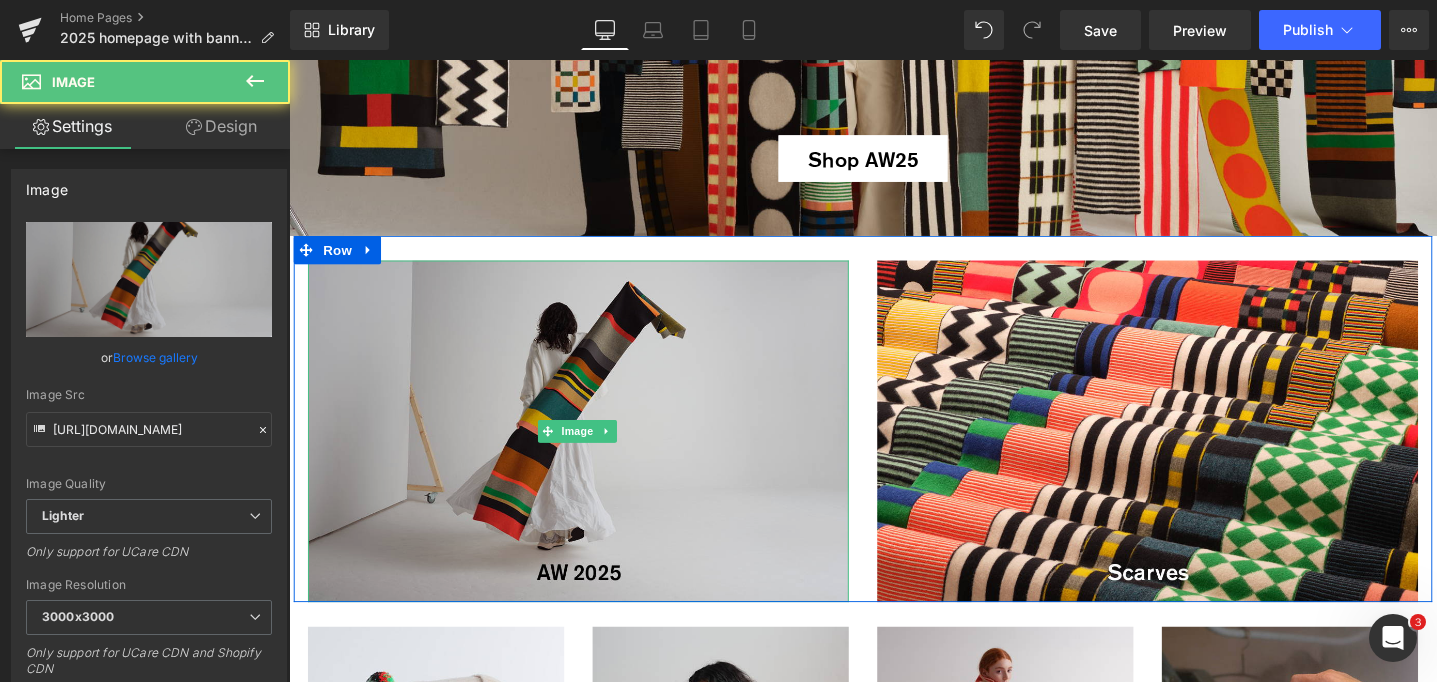 scroll, scrollTop: 532, scrollLeft: 0, axis: vertical 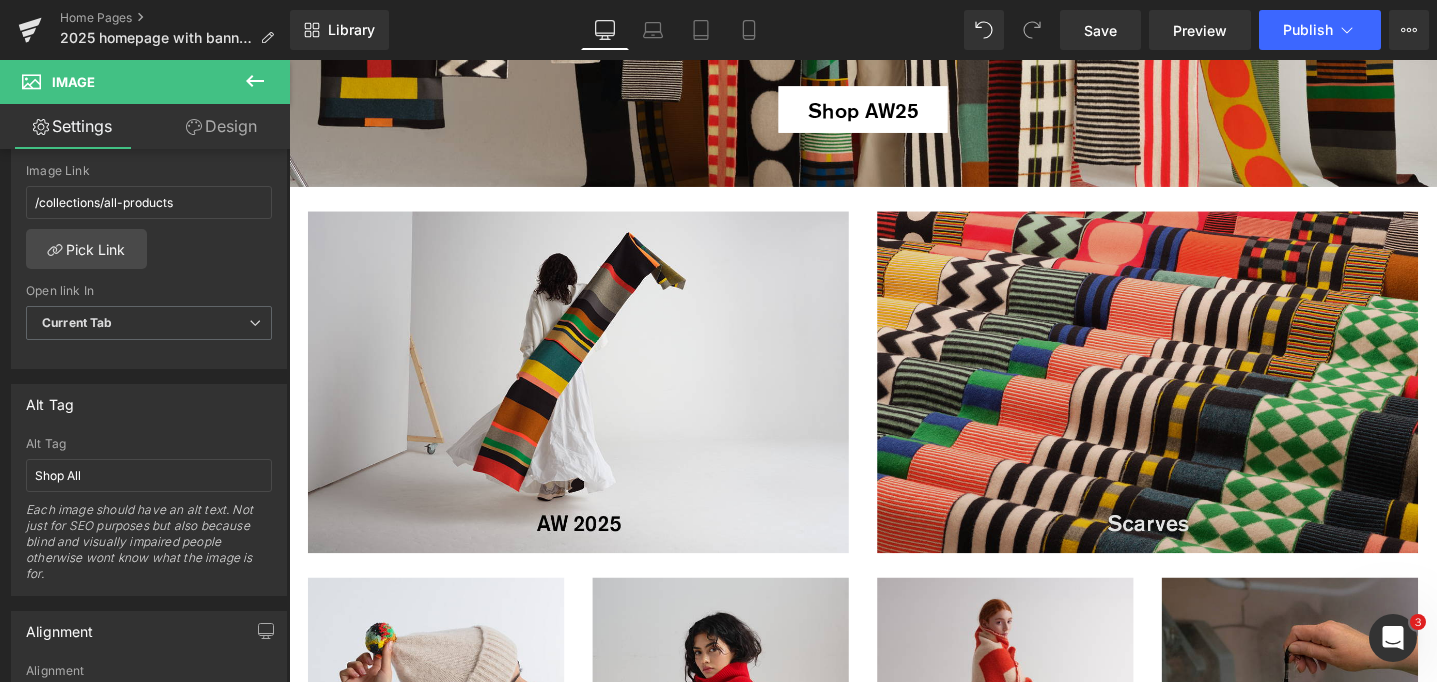 click at bounding box center [1194, 400] 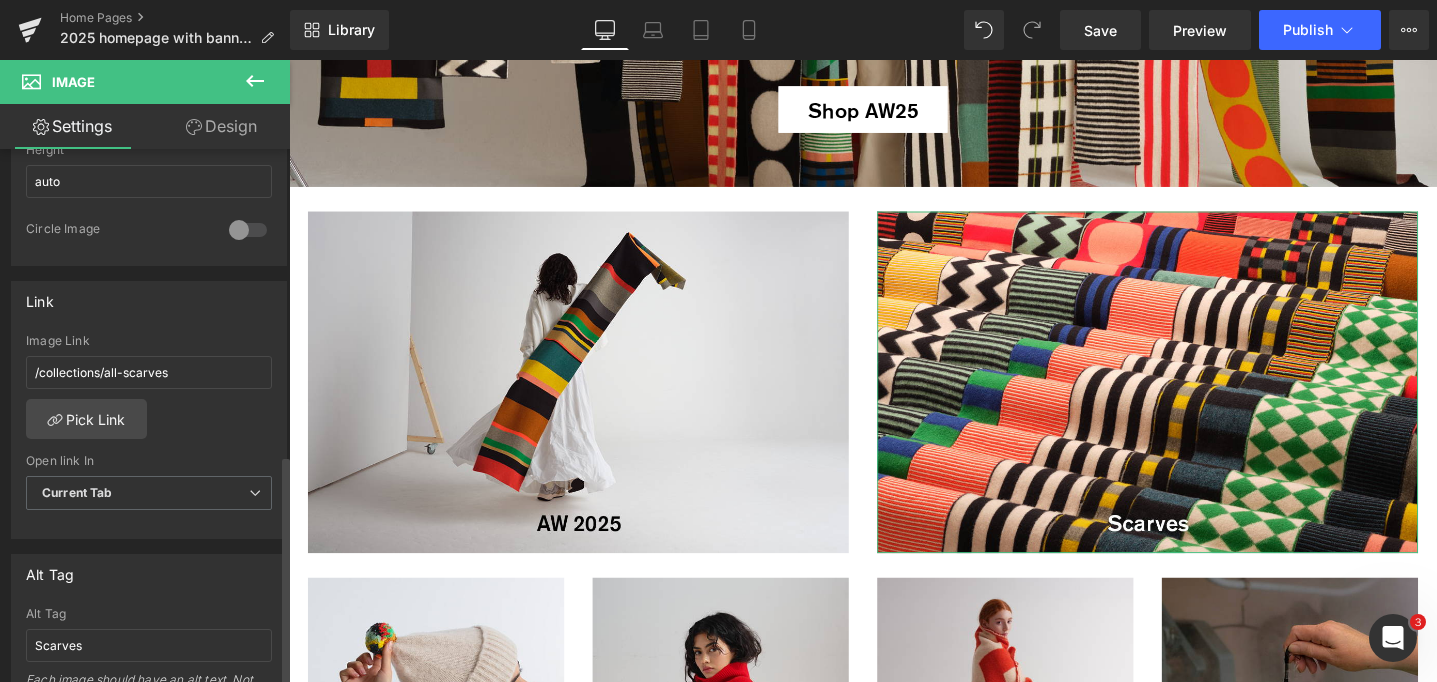scroll, scrollTop: 774, scrollLeft: 0, axis: vertical 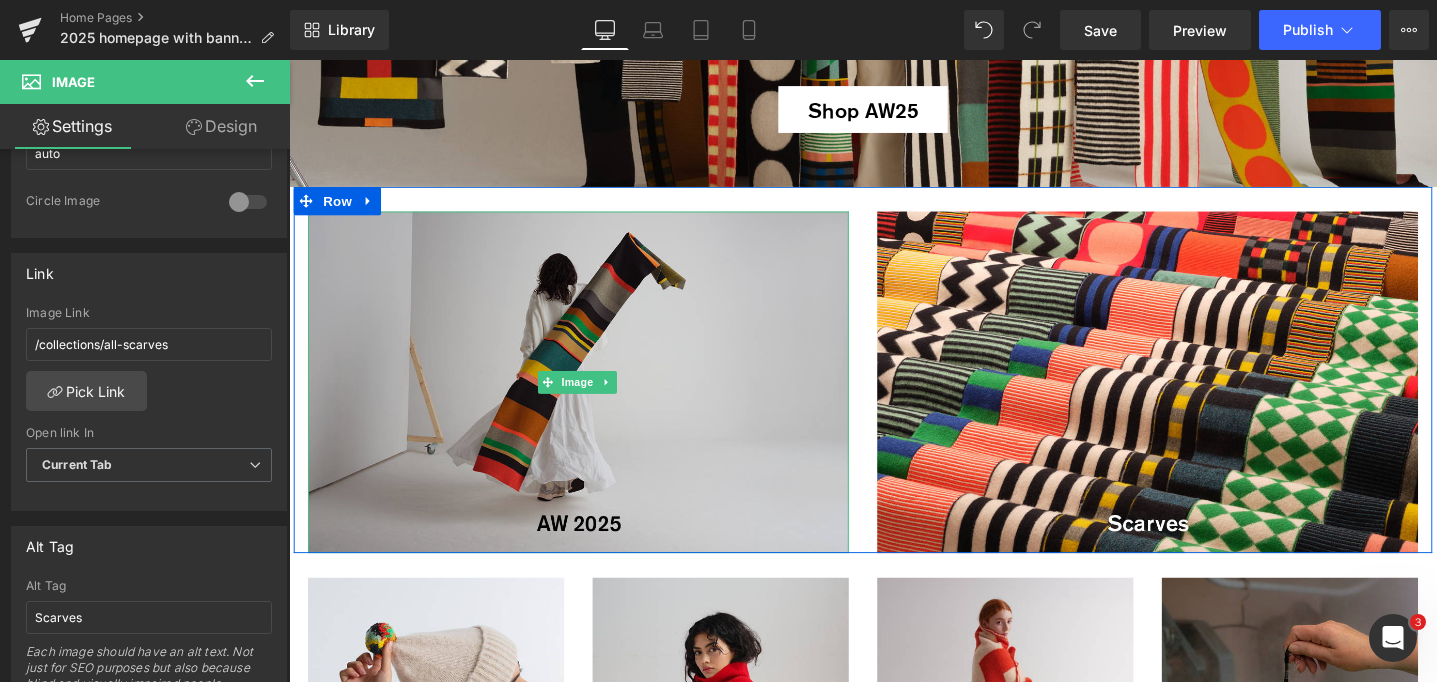 click at bounding box center (594, 400) 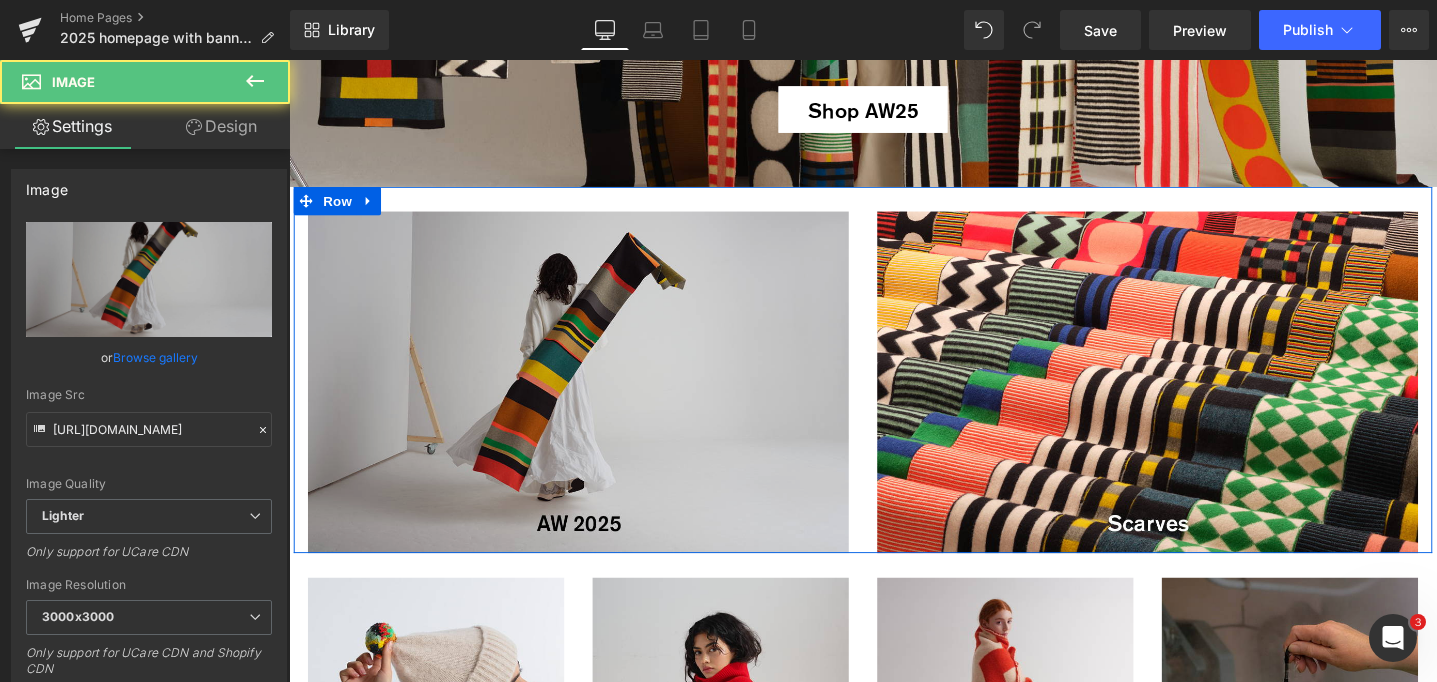 click at bounding box center (1161, 400) 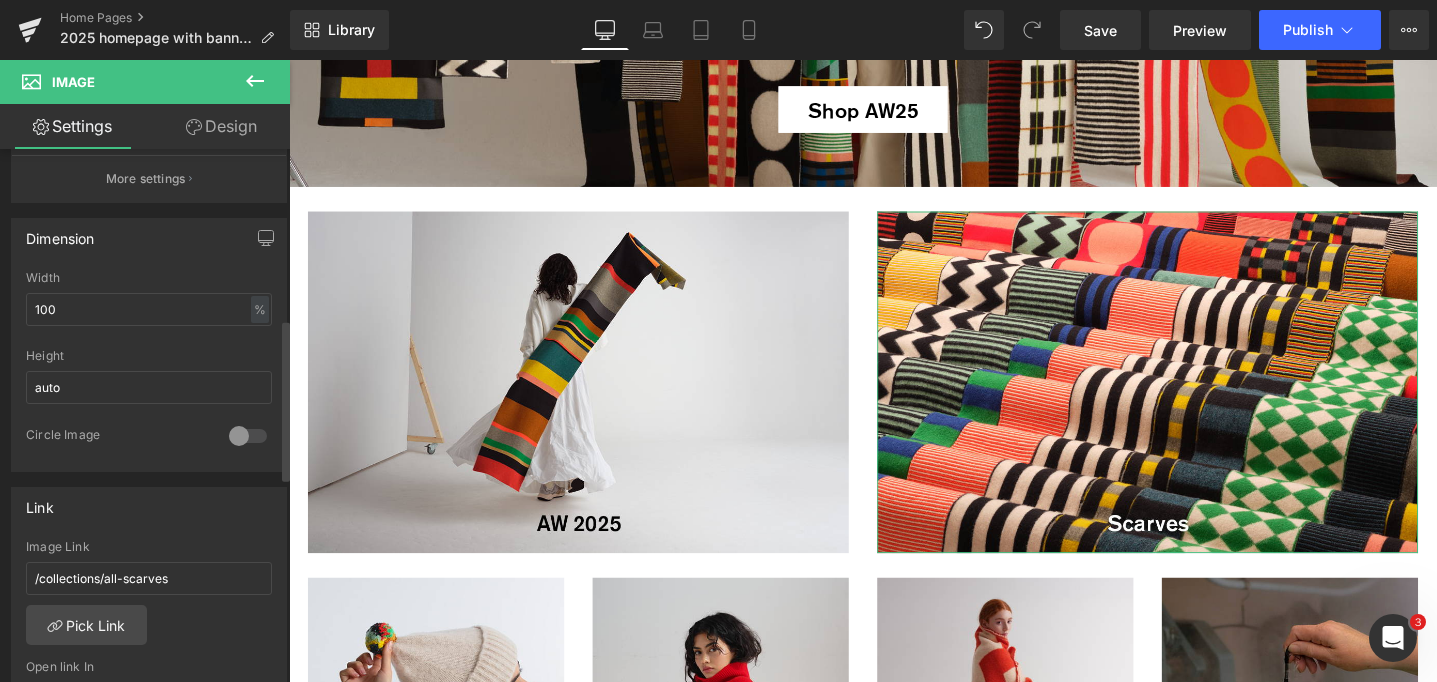 scroll, scrollTop: 562, scrollLeft: 0, axis: vertical 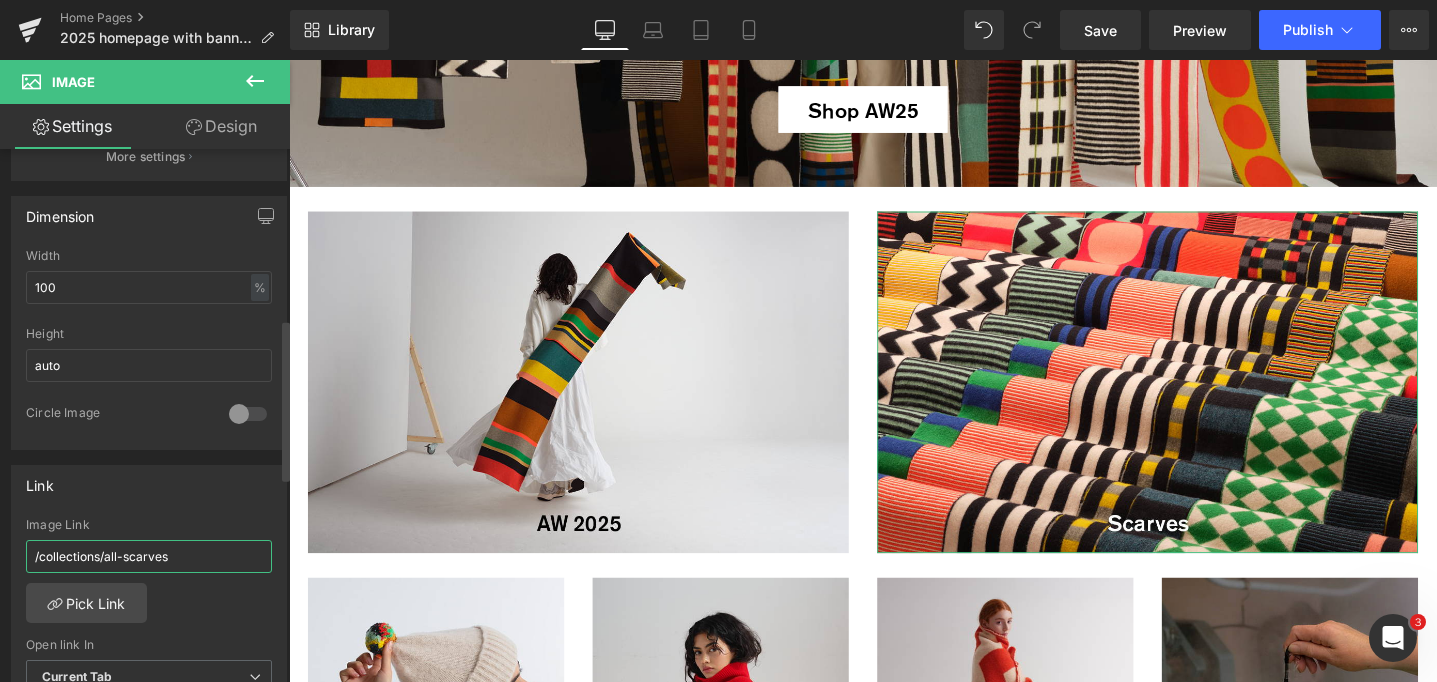 click on "/collections/all-scarves" at bounding box center (149, 556) 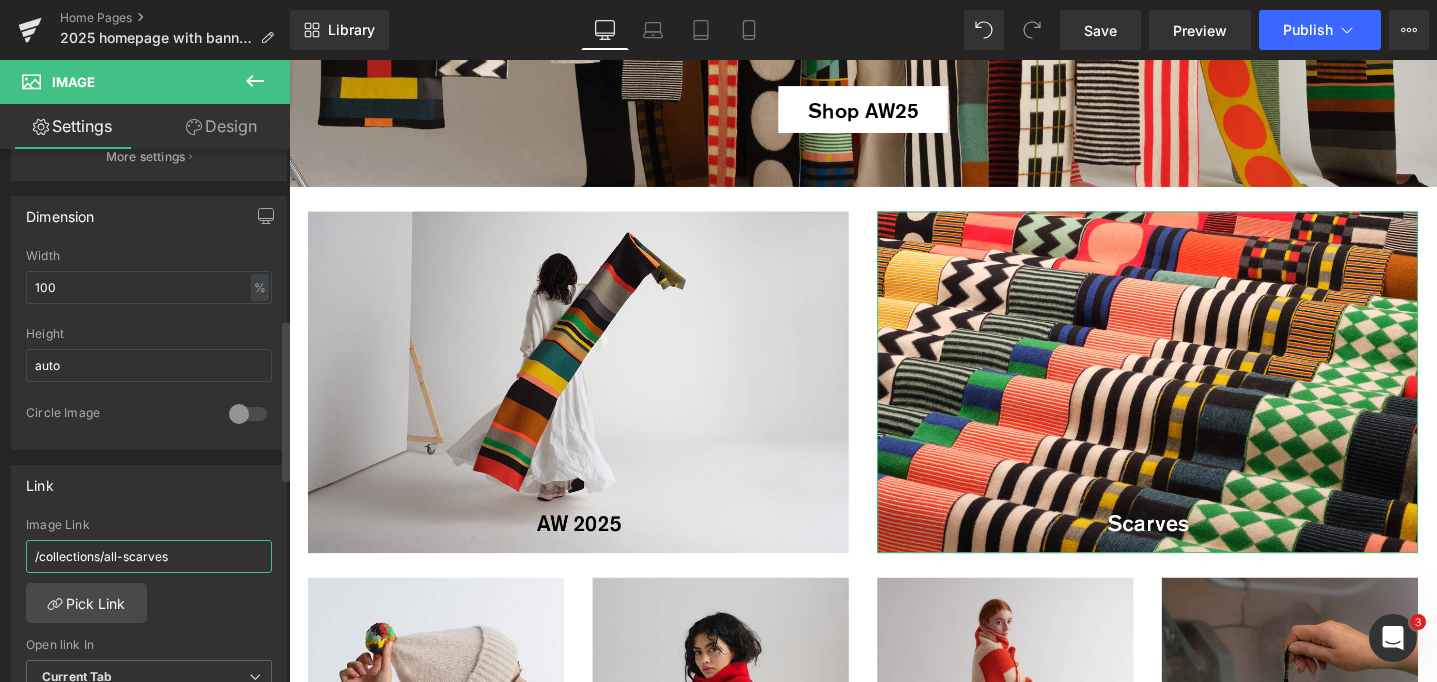 click on "/collections/all-scarves" at bounding box center [149, 556] 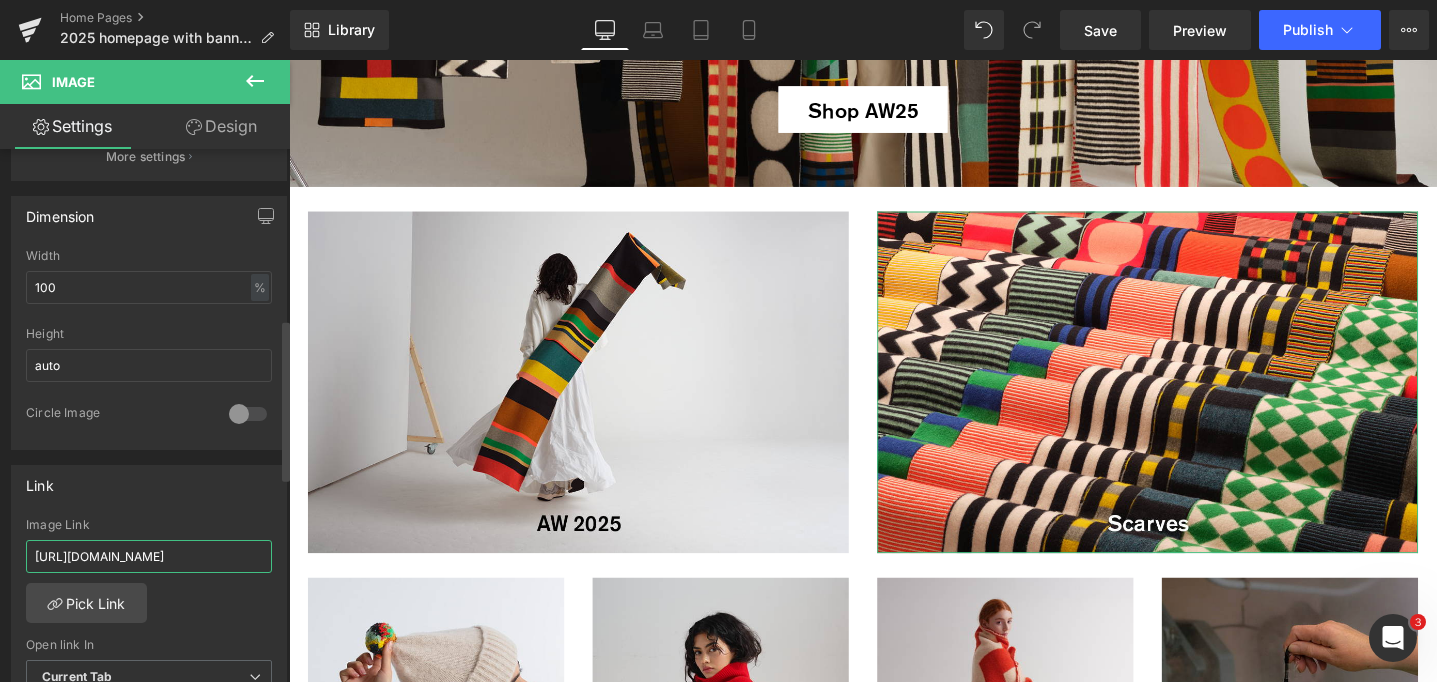 scroll, scrollTop: 0, scrollLeft: 99, axis: horizontal 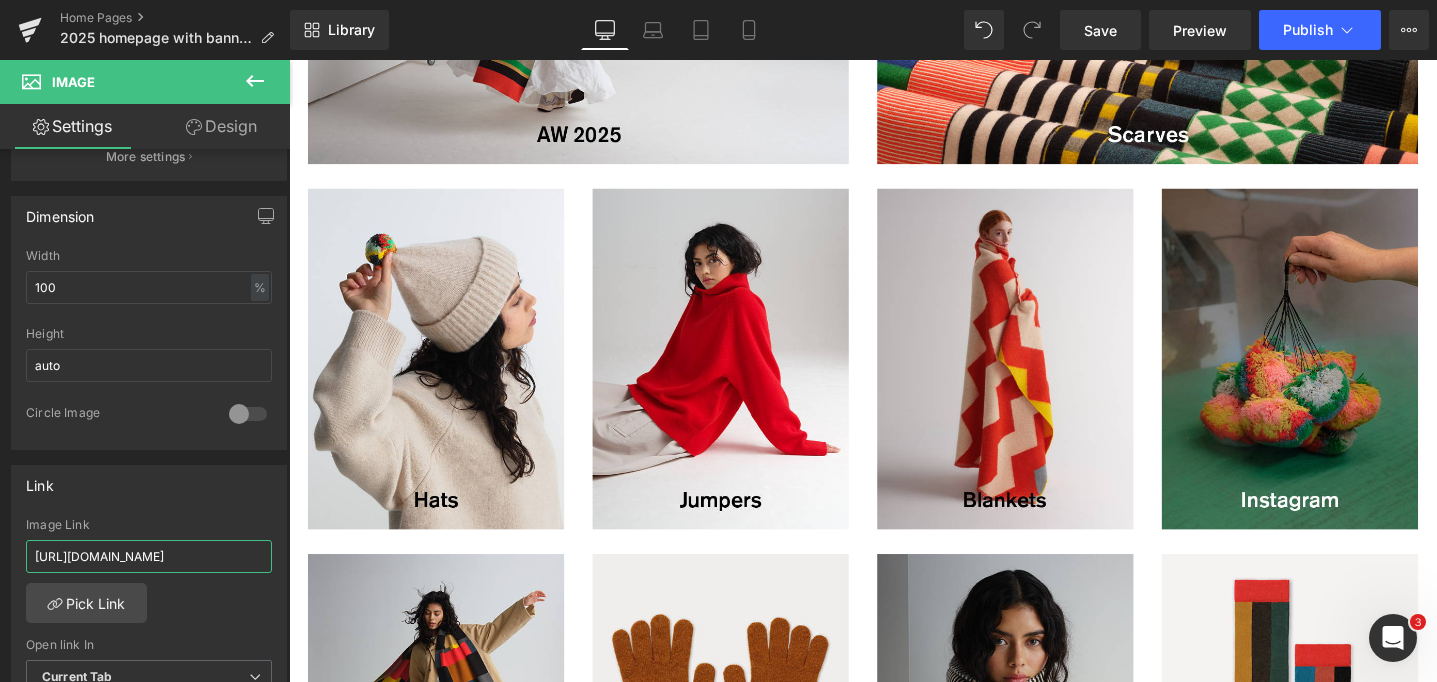 type on "[URL][DOMAIN_NAME]" 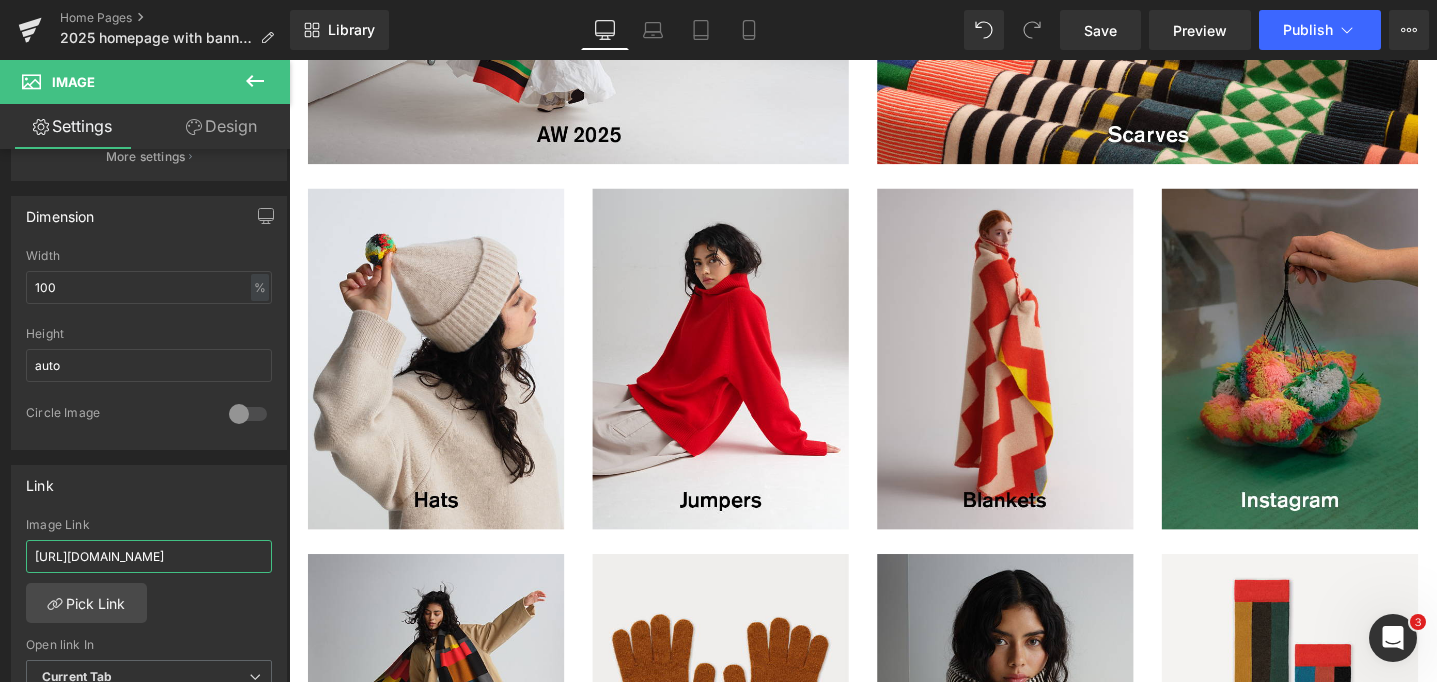scroll, scrollTop: 0, scrollLeft: 0, axis: both 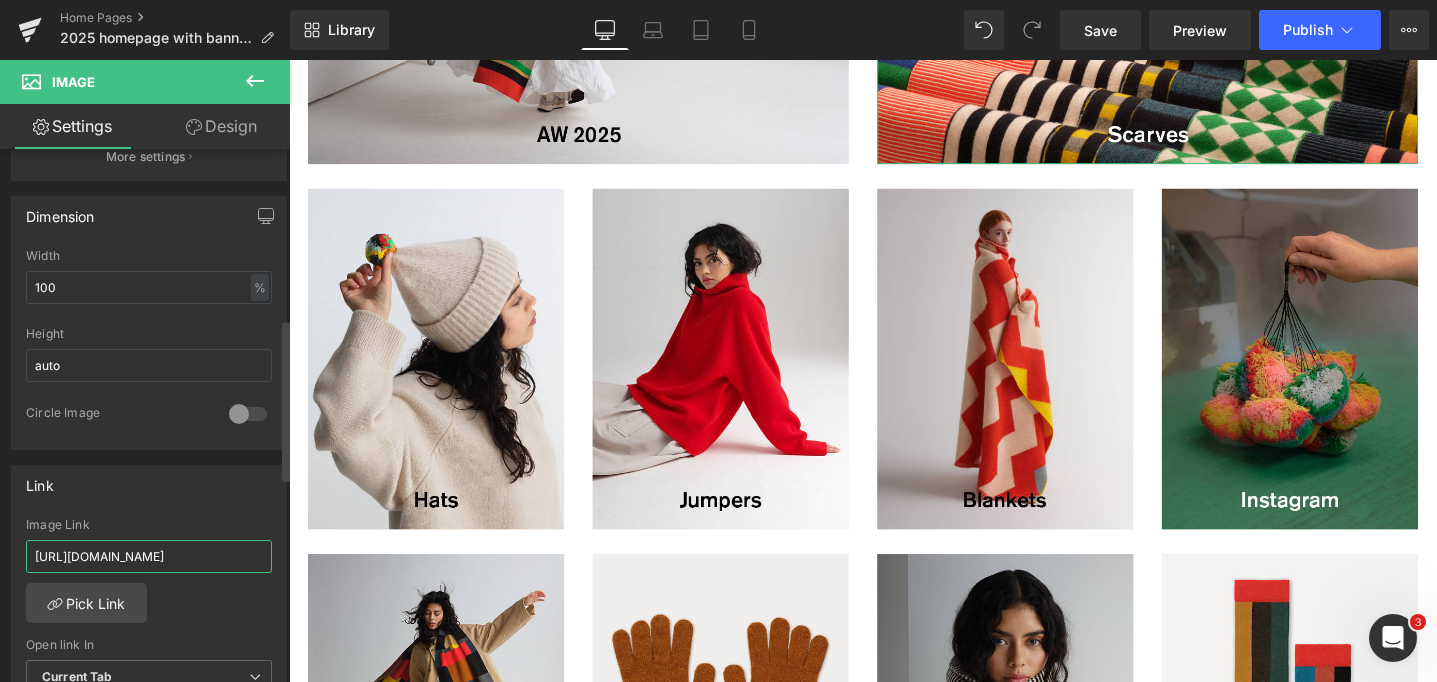click on "[URL][DOMAIN_NAME]" at bounding box center (149, 556) 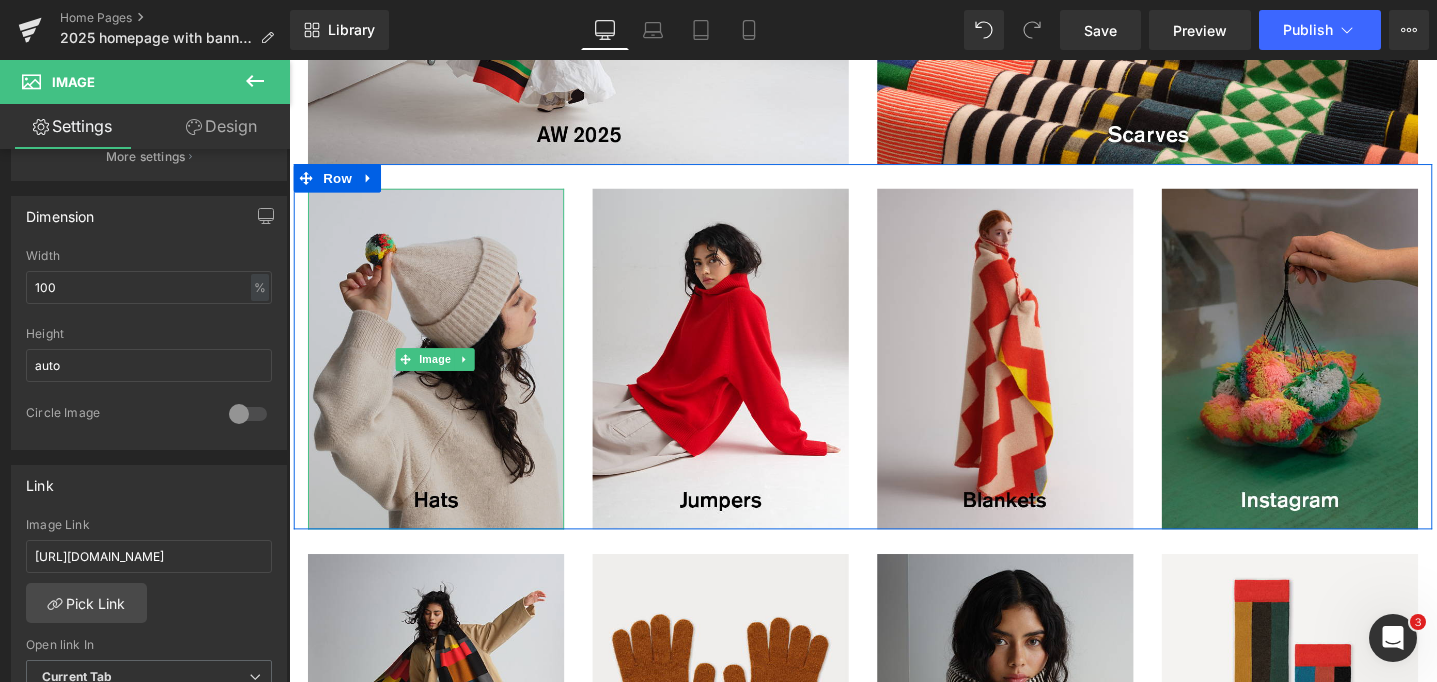 click at bounding box center [444, 376] 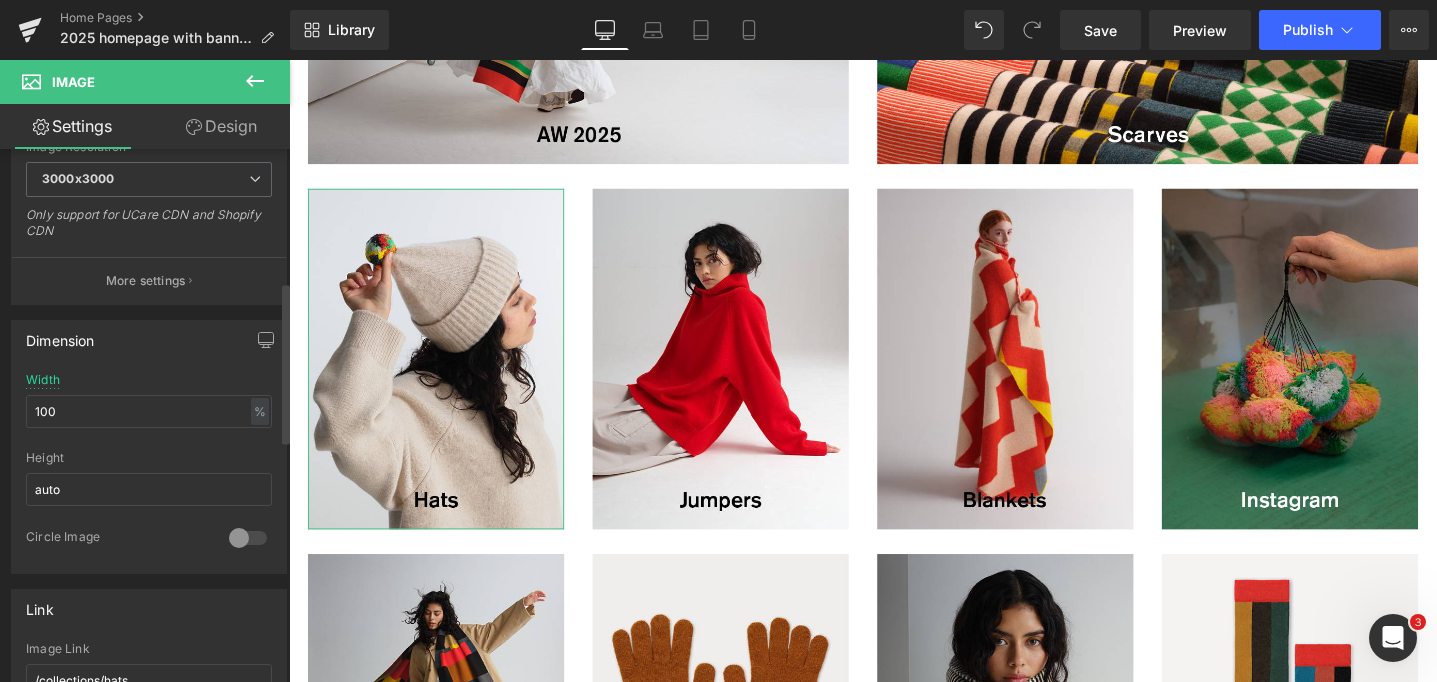 scroll, scrollTop: 611, scrollLeft: 0, axis: vertical 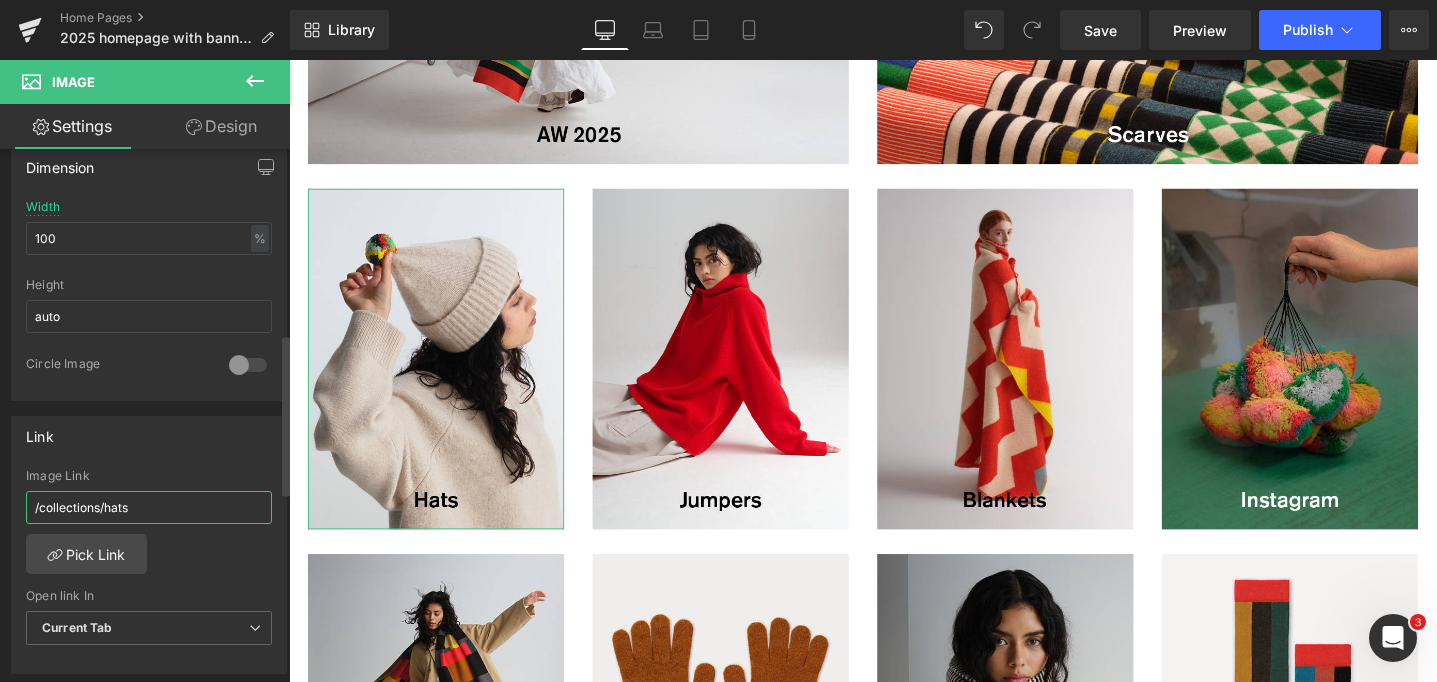 click on "/collections/hats" at bounding box center [149, 507] 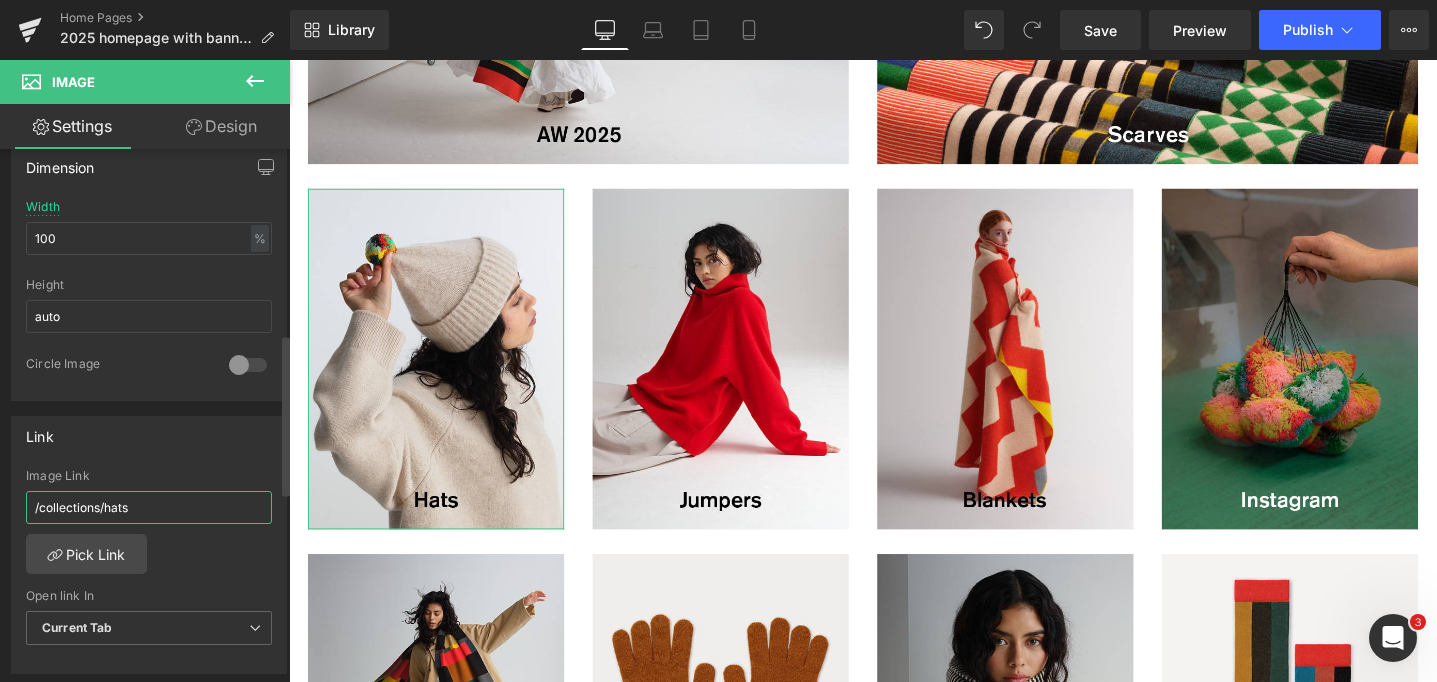 click on "/collections/hats" at bounding box center [149, 507] 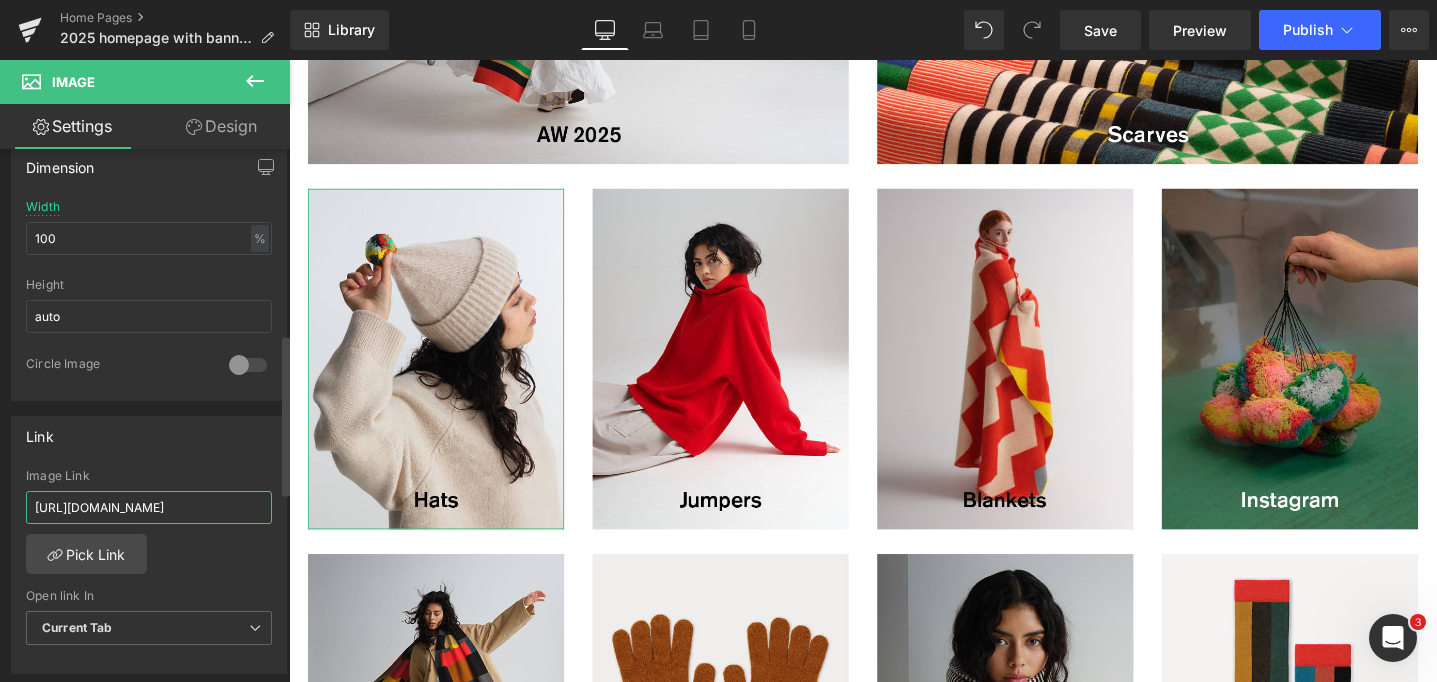 scroll, scrollTop: 0, scrollLeft: 60, axis: horizontal 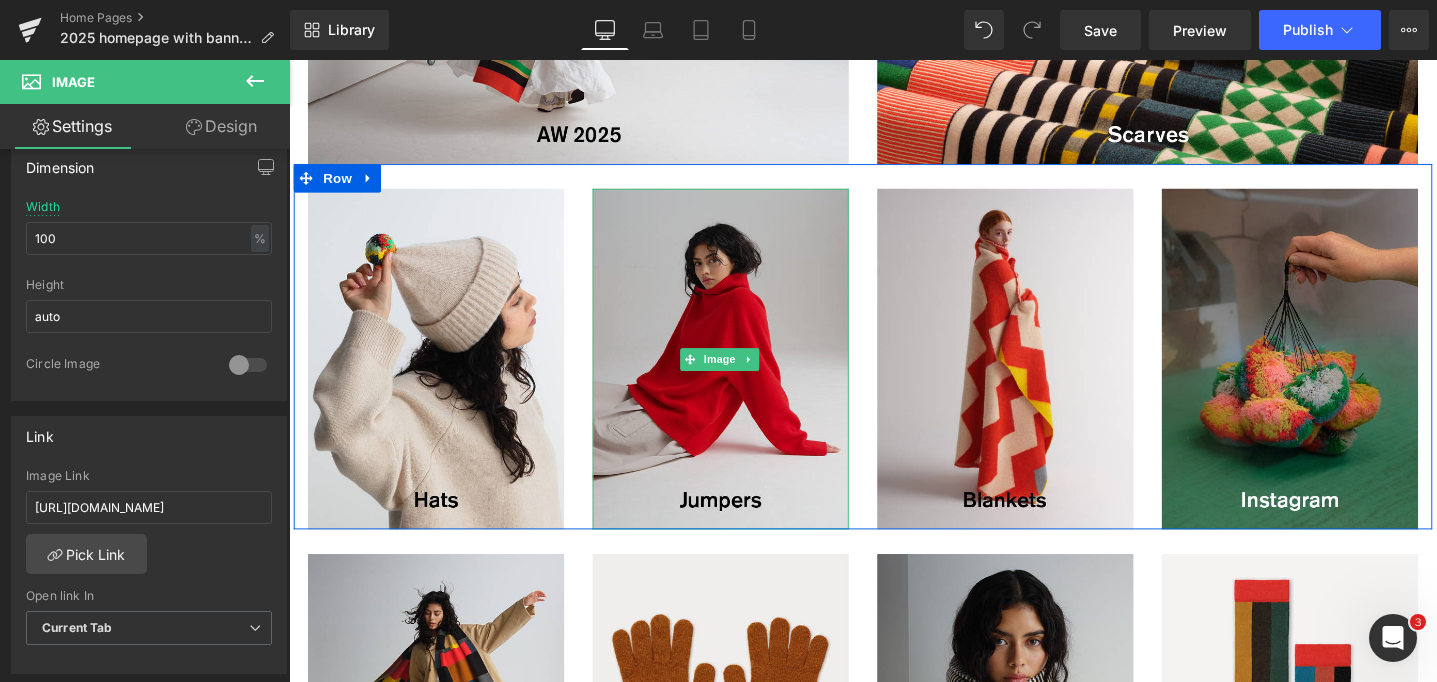 click at bounding box center (744, 376) 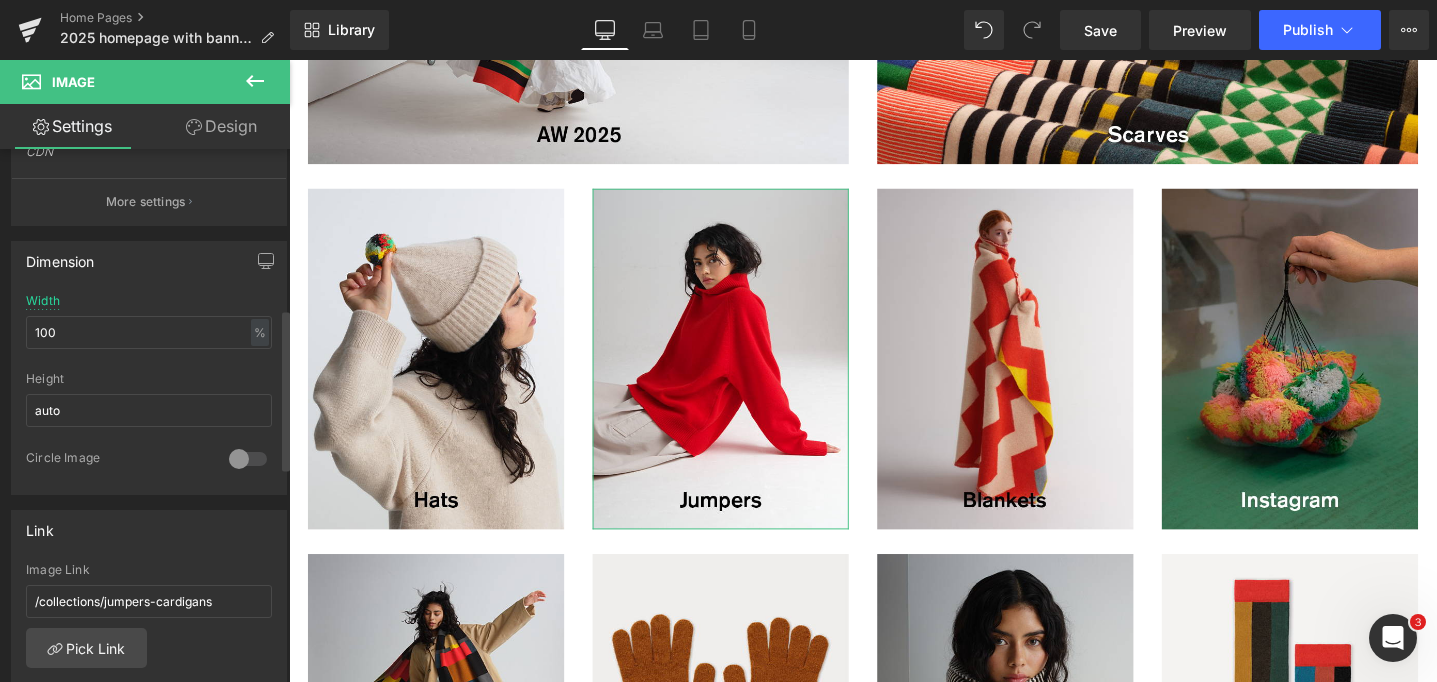scroll, scrollTop: 532, scrollLeft: 0, axis: vertical 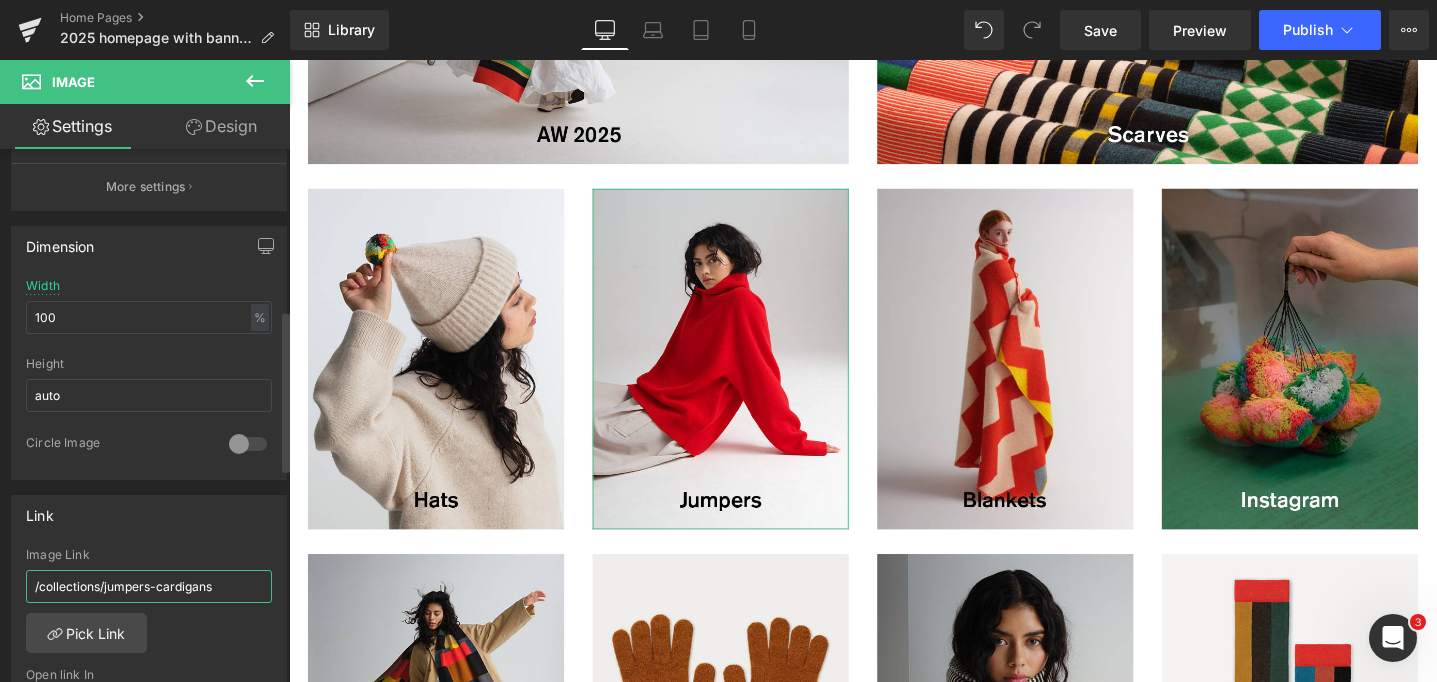 click on "/collections/jumpers-cardigans" at bounding box center (149, 586) 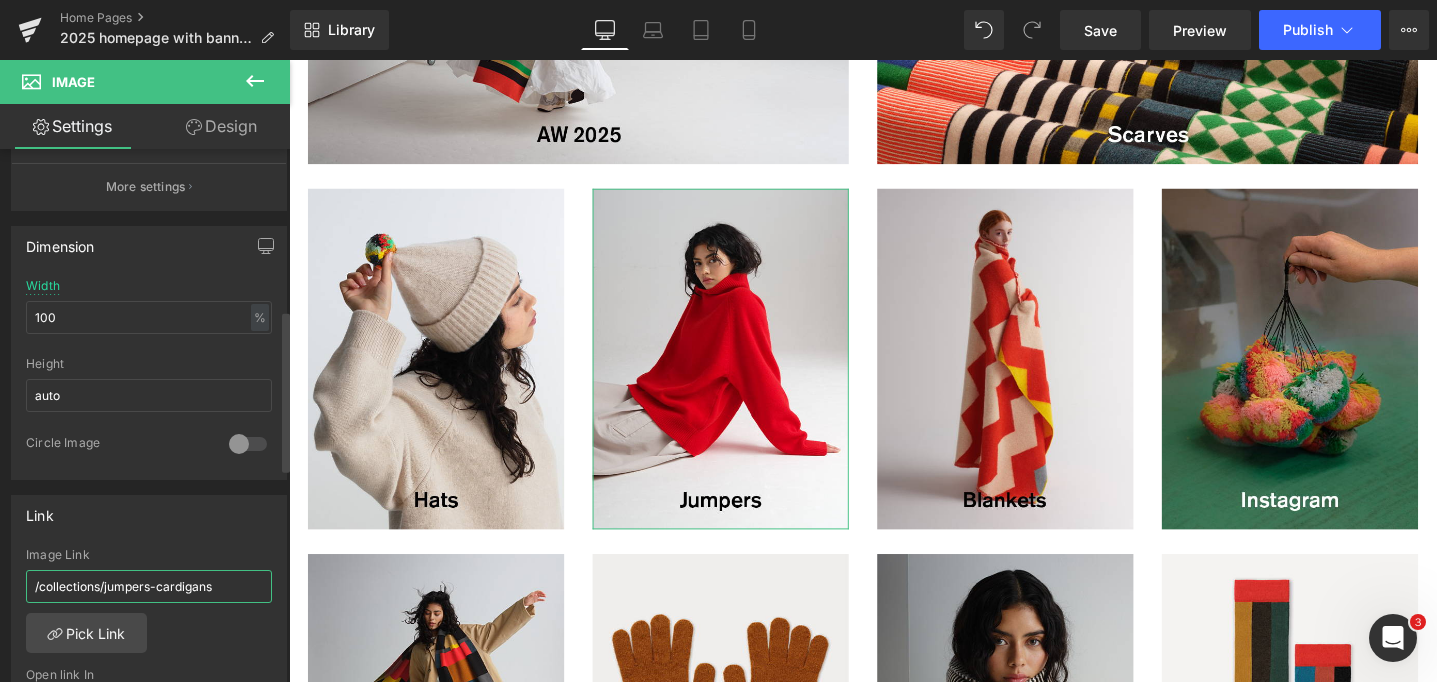 click on "/collections/jumpers-cardigans" at bounding box center [149, 586] 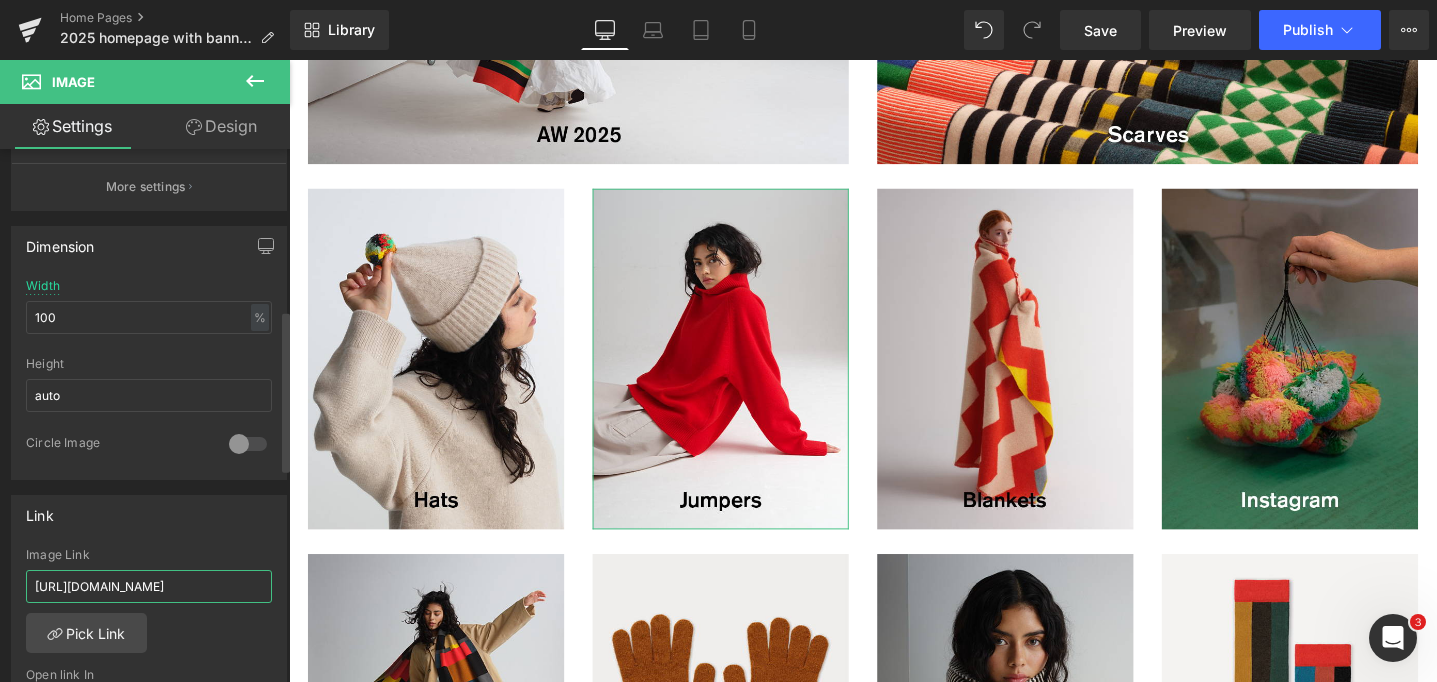scroll, scrollTop: 0, scrollLeft: 82, axis: horizontal 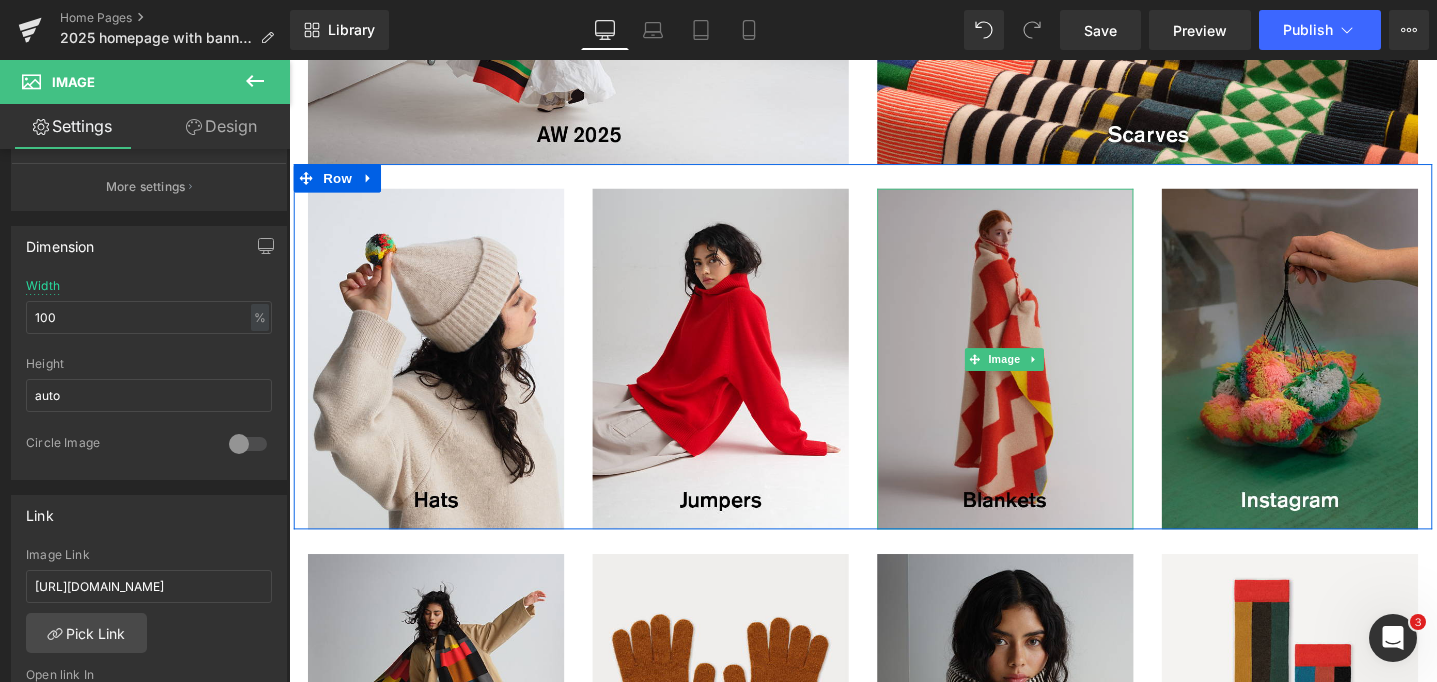 click at bounding box center [1044, 376] 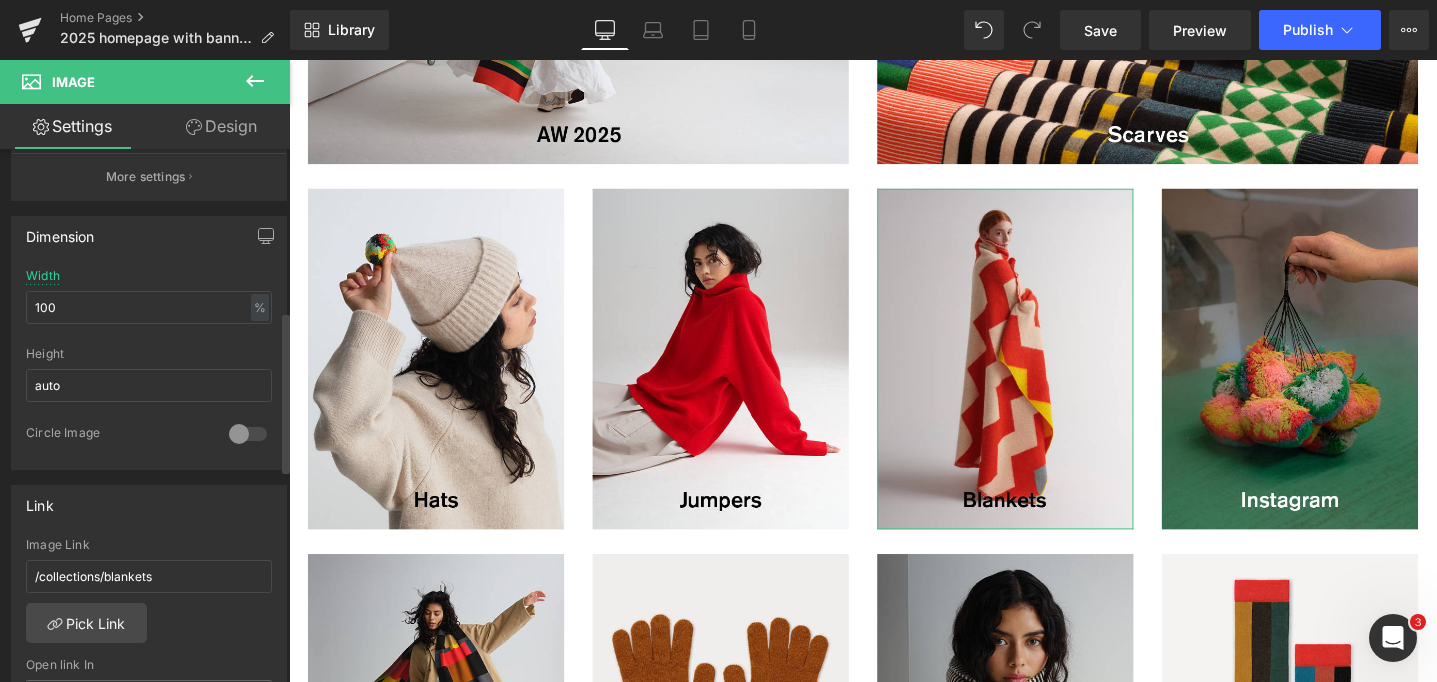 scroll, scrollTop: 546, scrollLeft: 0, axis: vertical 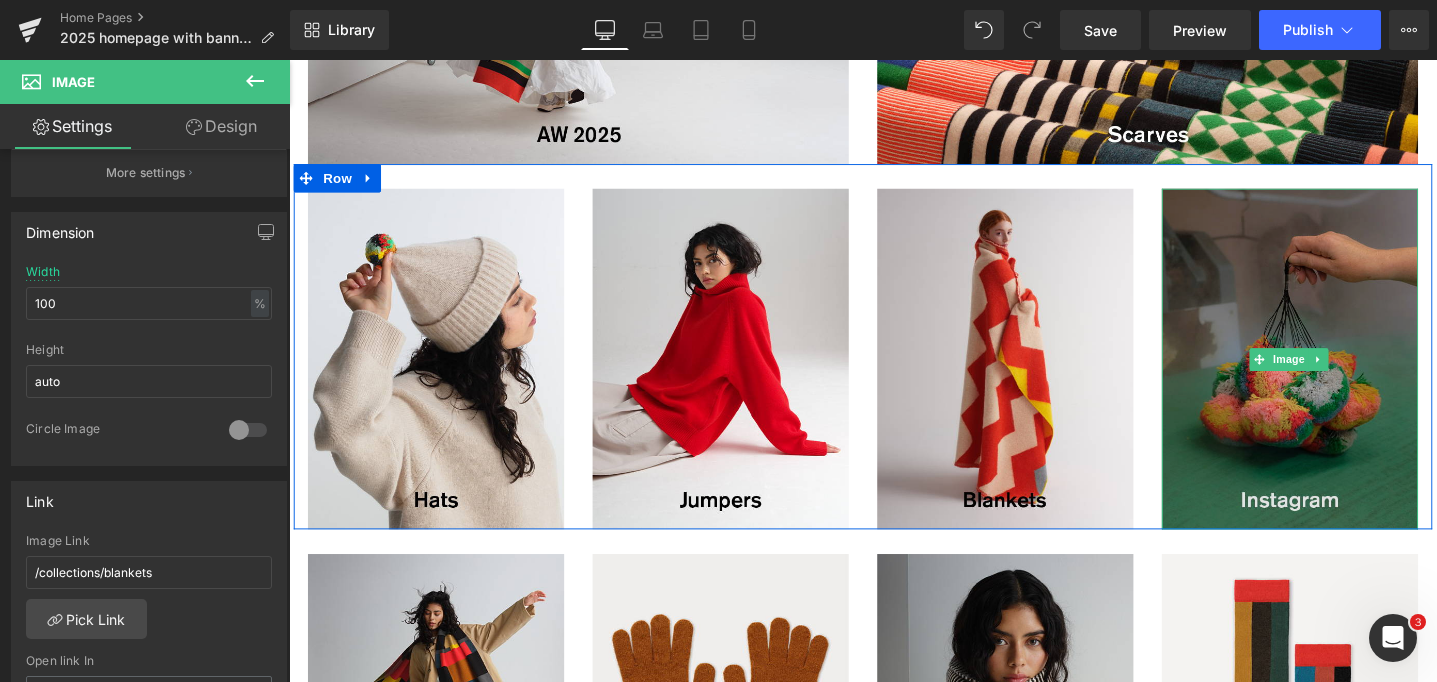 click at bounding box center [1344, 376] 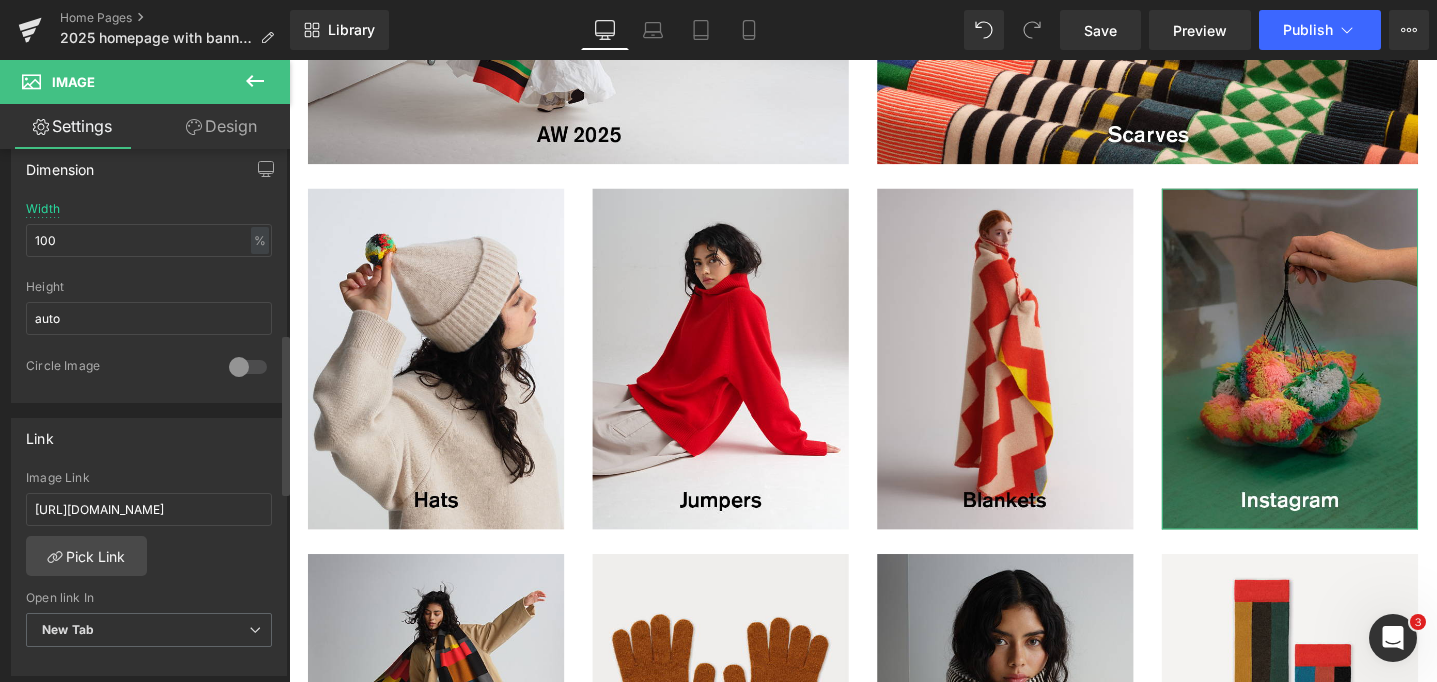 scroll, scrollTop: 641, scrollLeft: 0, axis: vertical 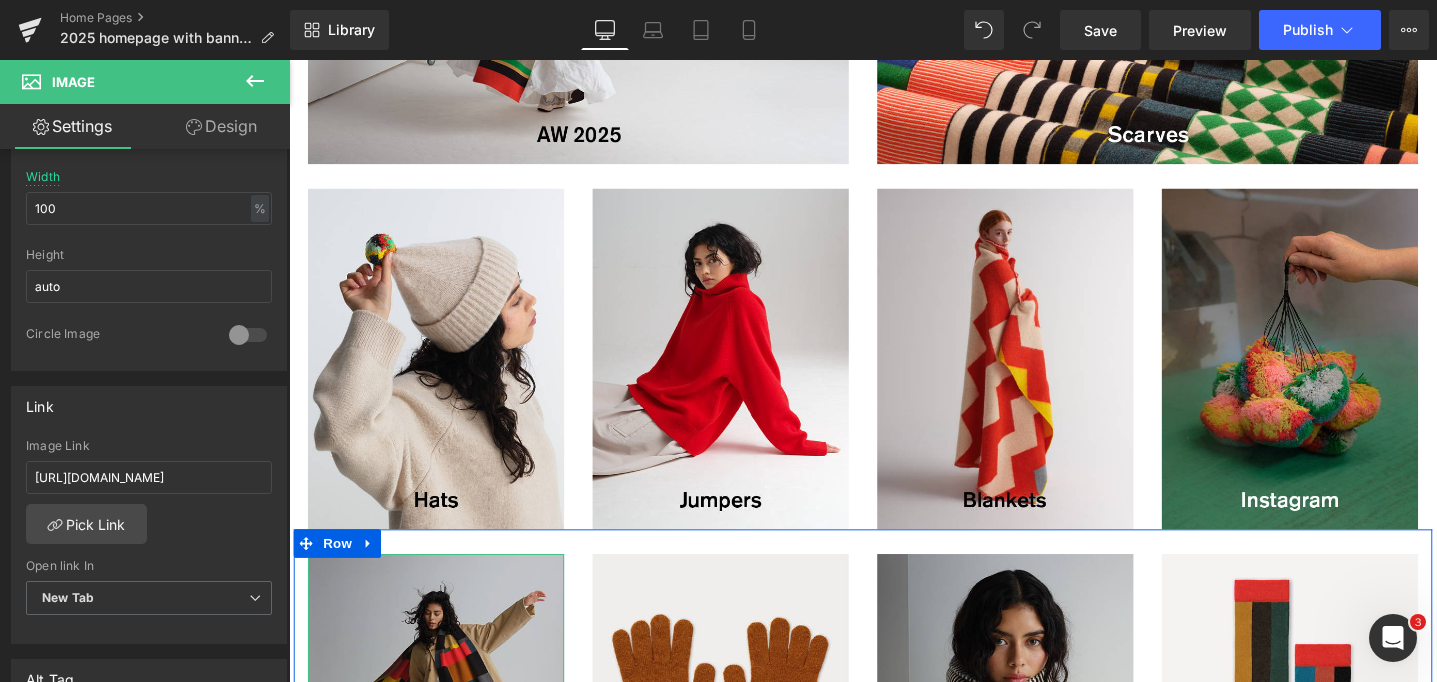 click at bounding box center (444, 761) 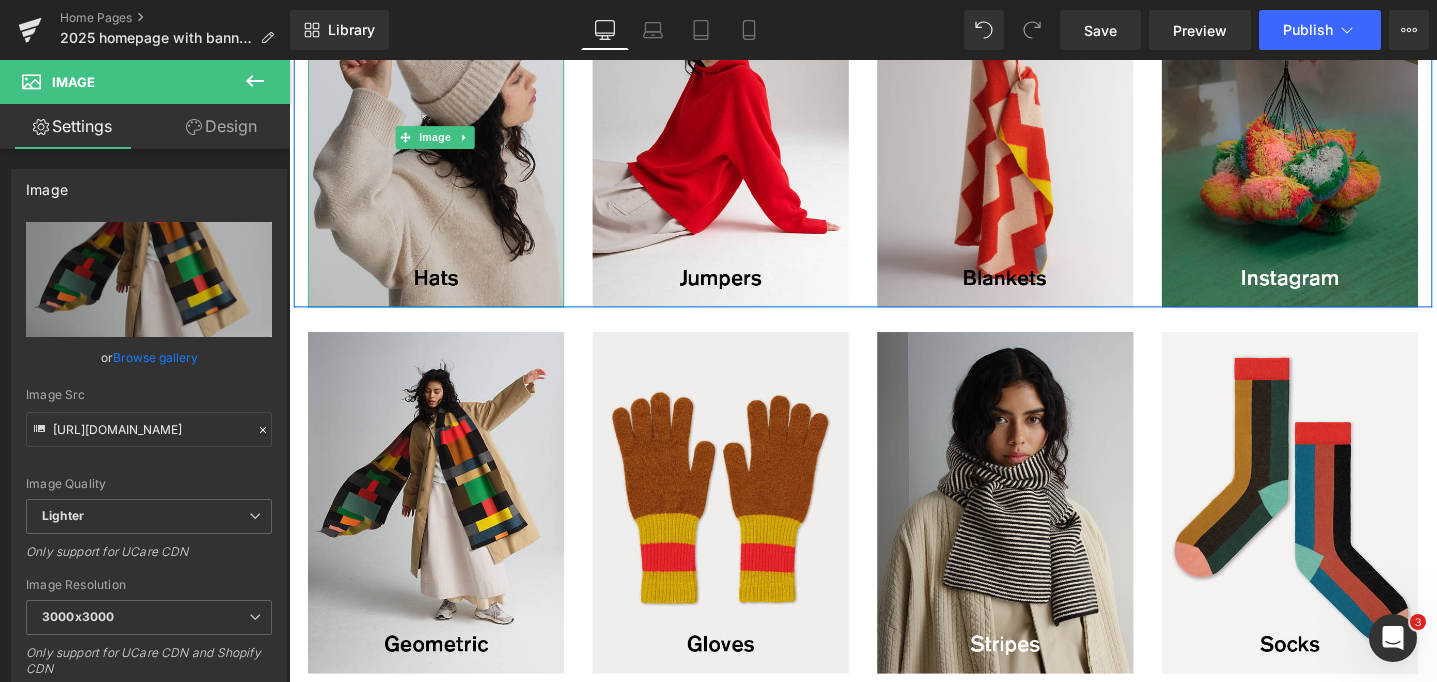 scroll, scrollTop: 1179, scrollLeft: 0, axis: vertical 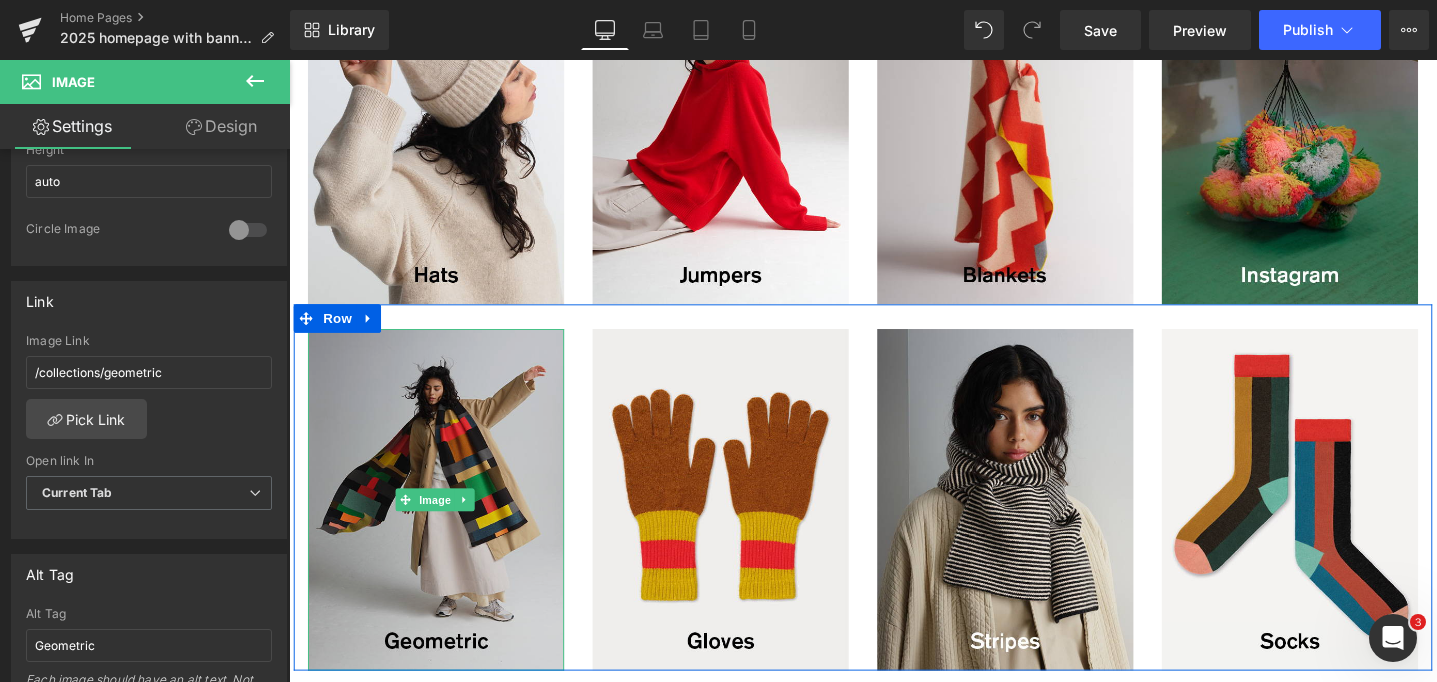 click at bounding box center (444, 524) 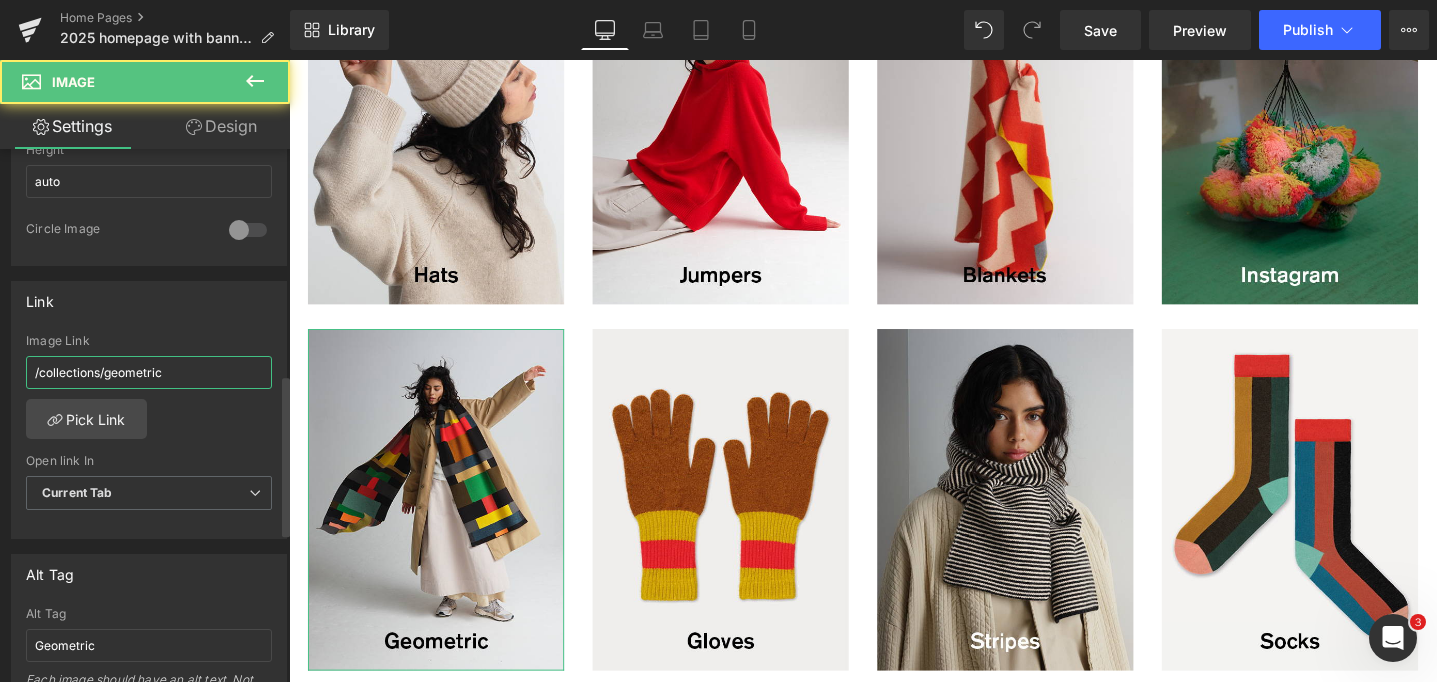 click on "/collections/geometric" at bounding box center (149, 372) 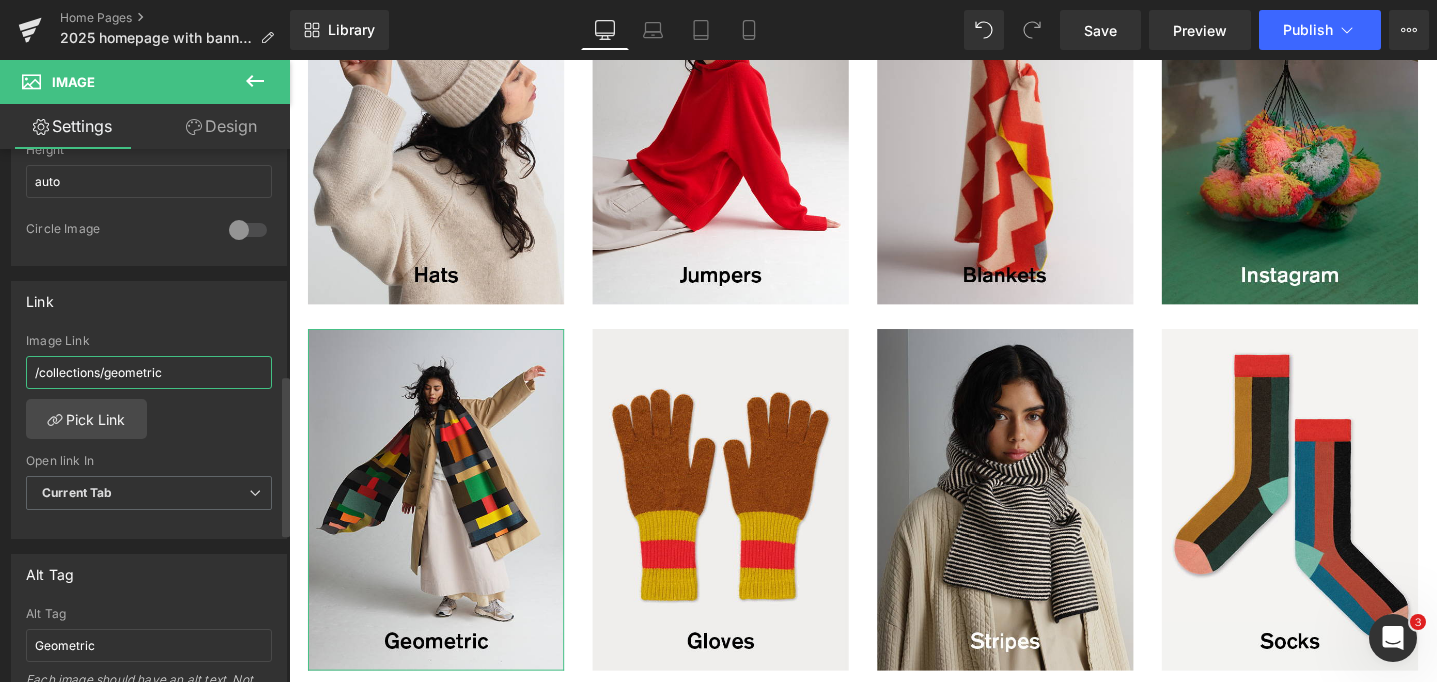 paste on "[URL][DOMAIN_NAME]" 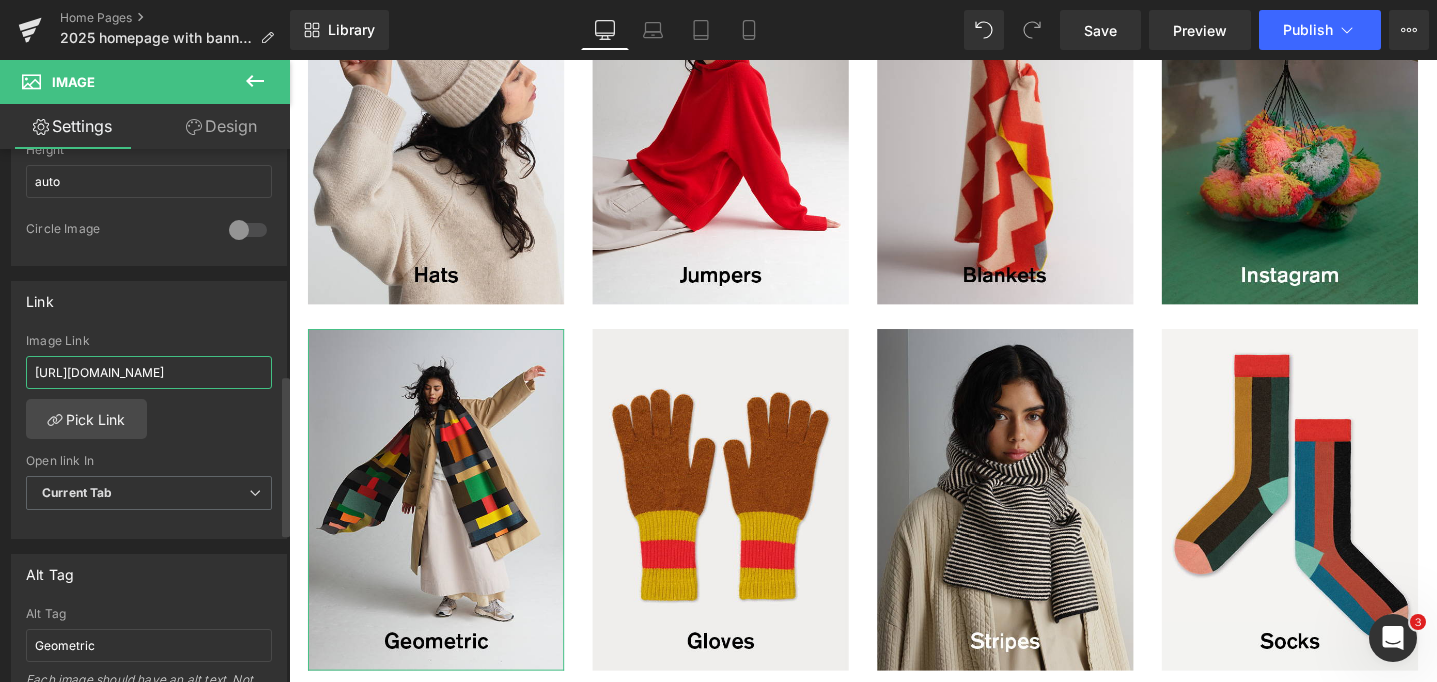 scroll, scrollTop: 0, scrollLeft: 94, axis: horizontal 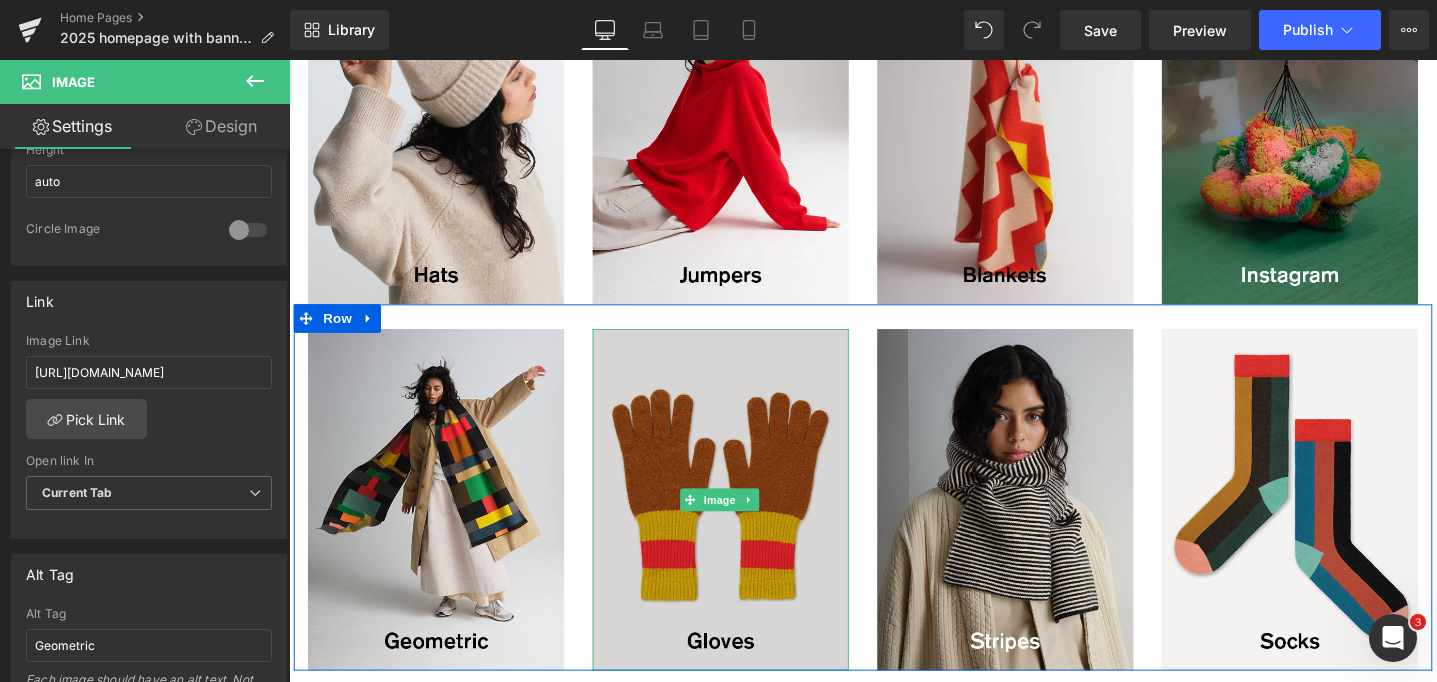 click at bounding box center (744, 524) 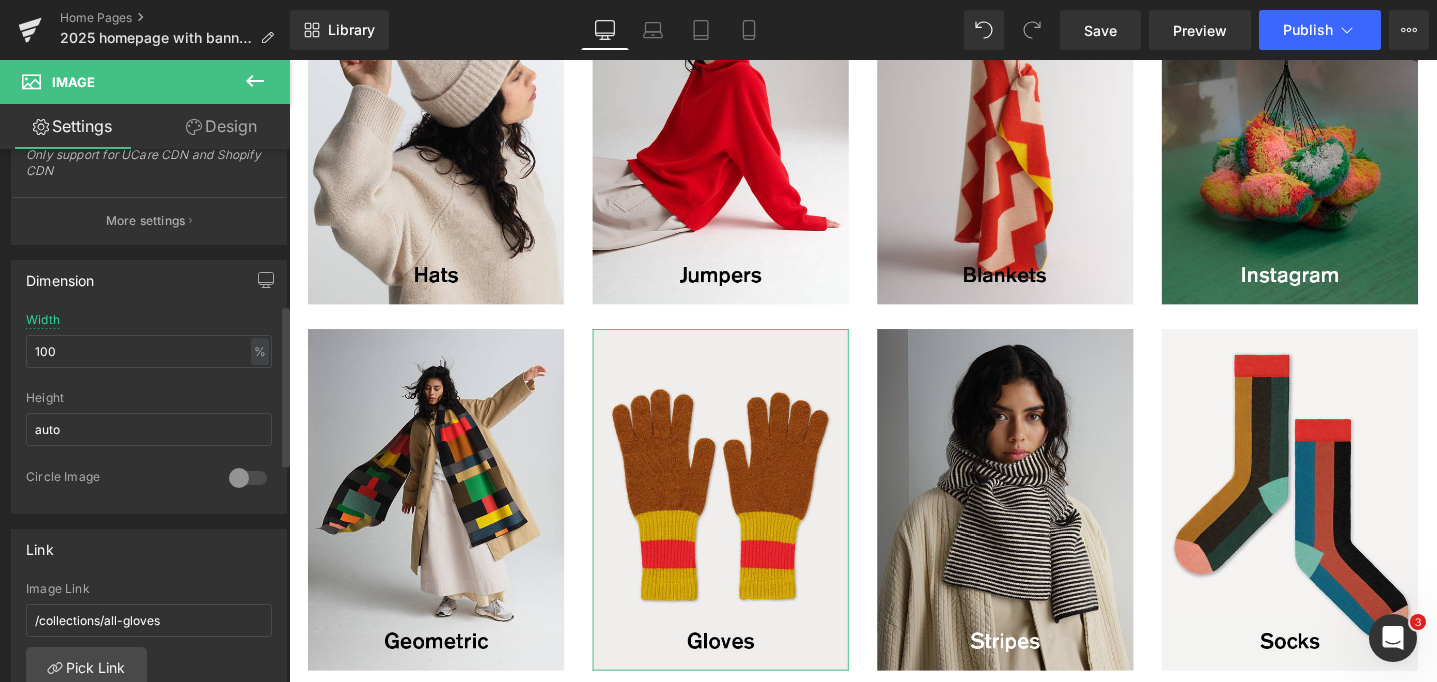 scroll, scrollTop: 516, scrollLeft: 0, axis: vertical 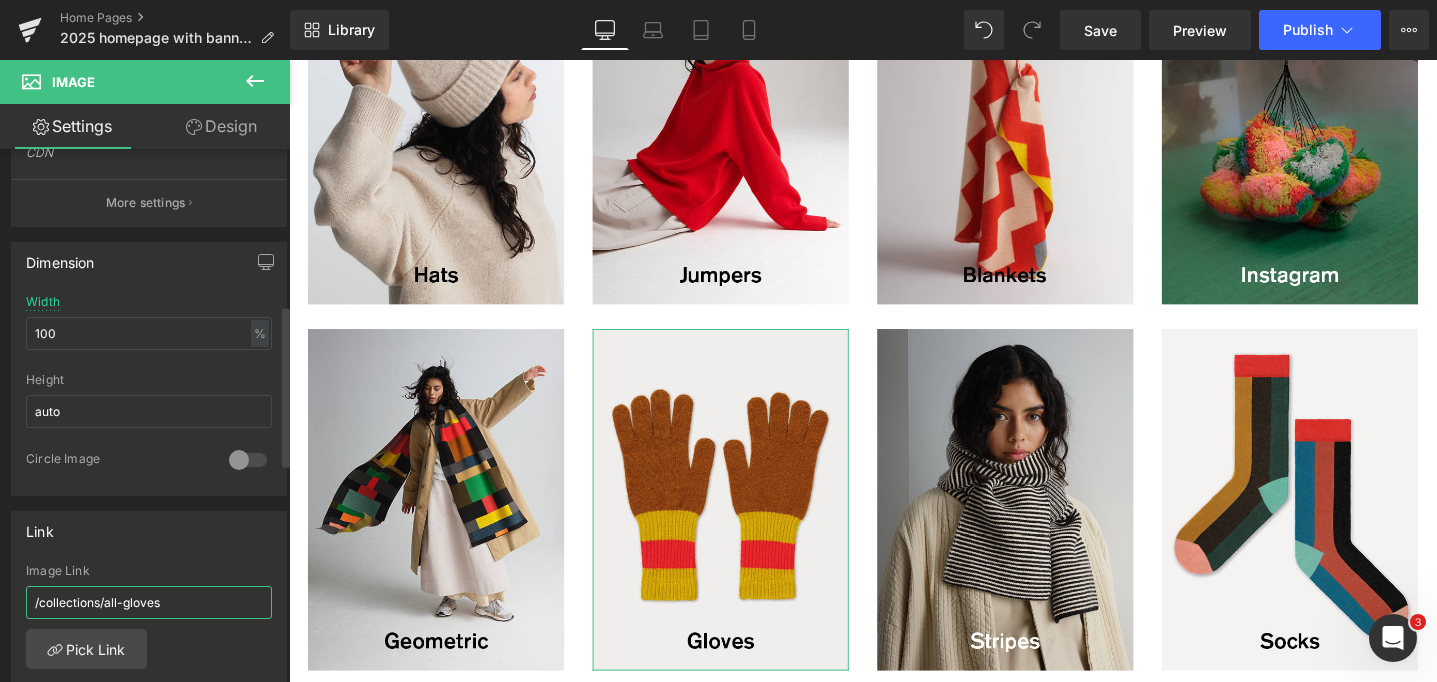 click on "/collections/all-gloves" at bounding box center (149, 602) 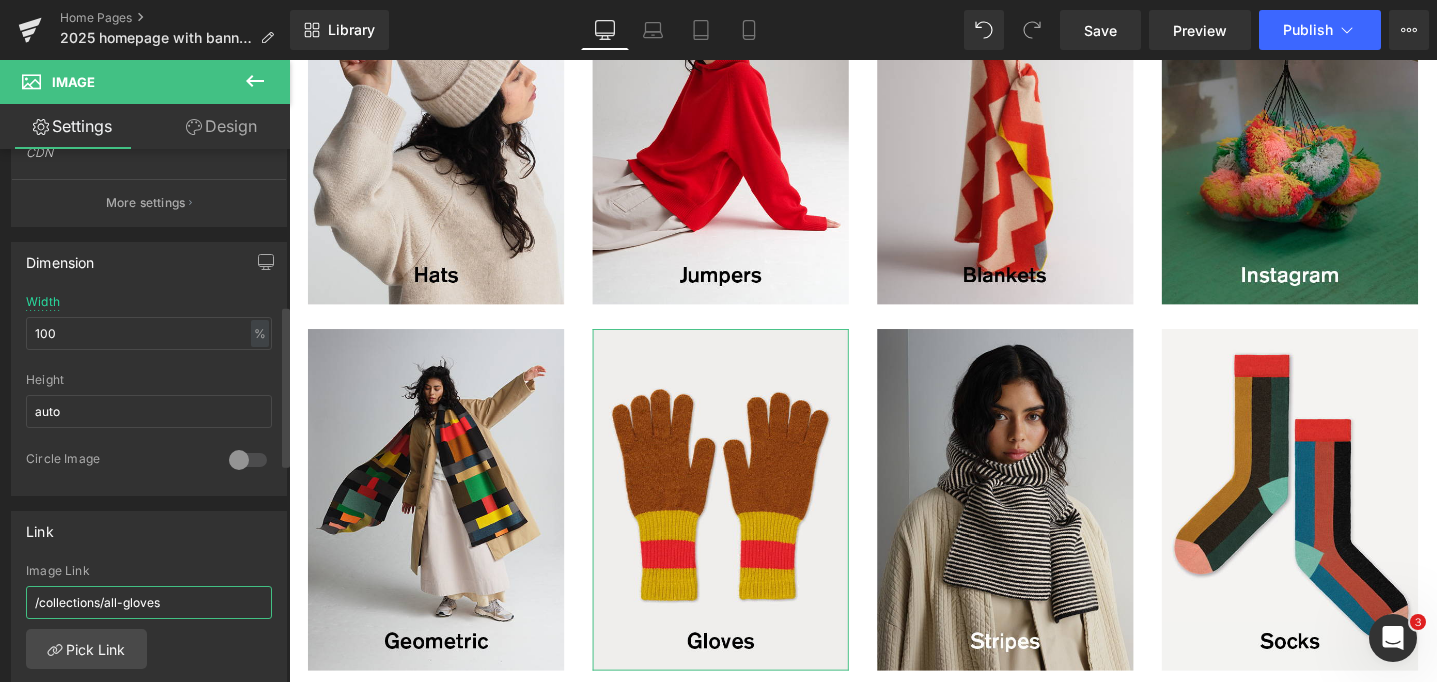 click on "/collections/all-gloves" at bounding box center (149, 602) 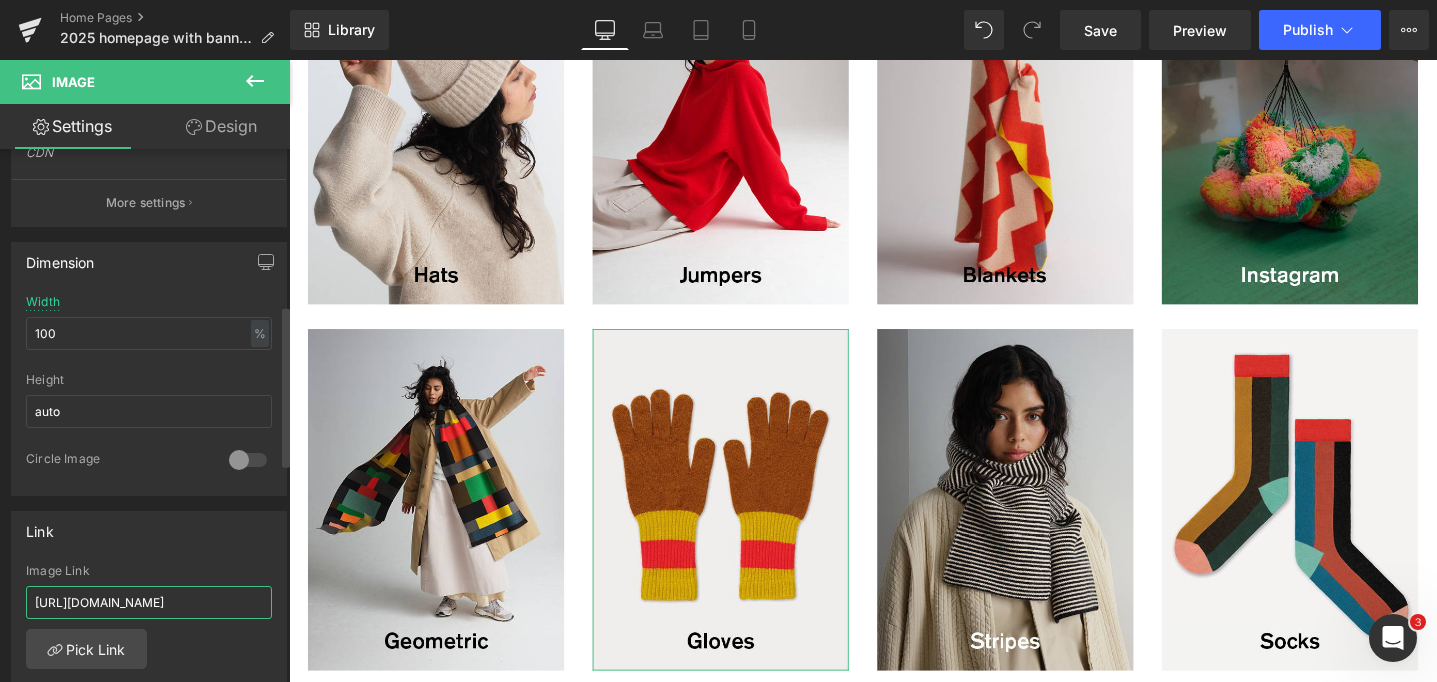 scroll, scrollTop: 0, scrollLeft: 74, axis: horizontal 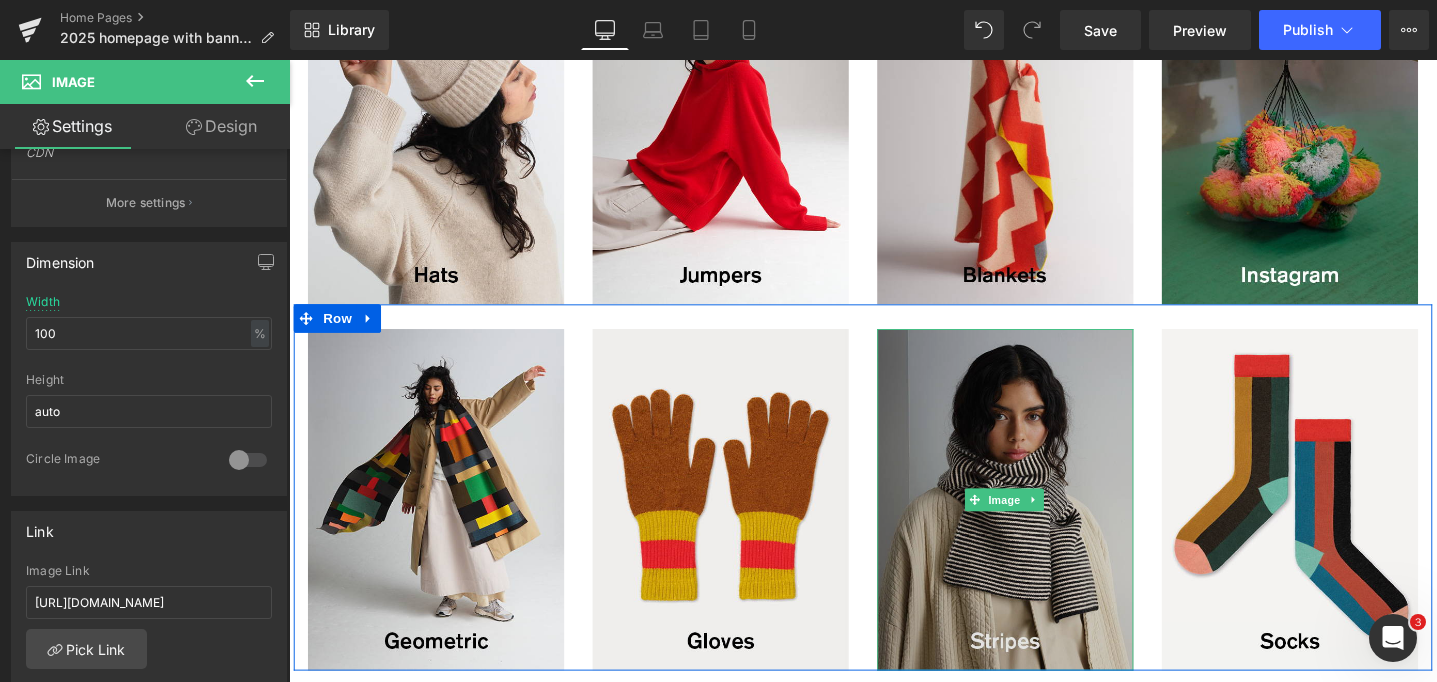 click at bounding box center (1044, 524) 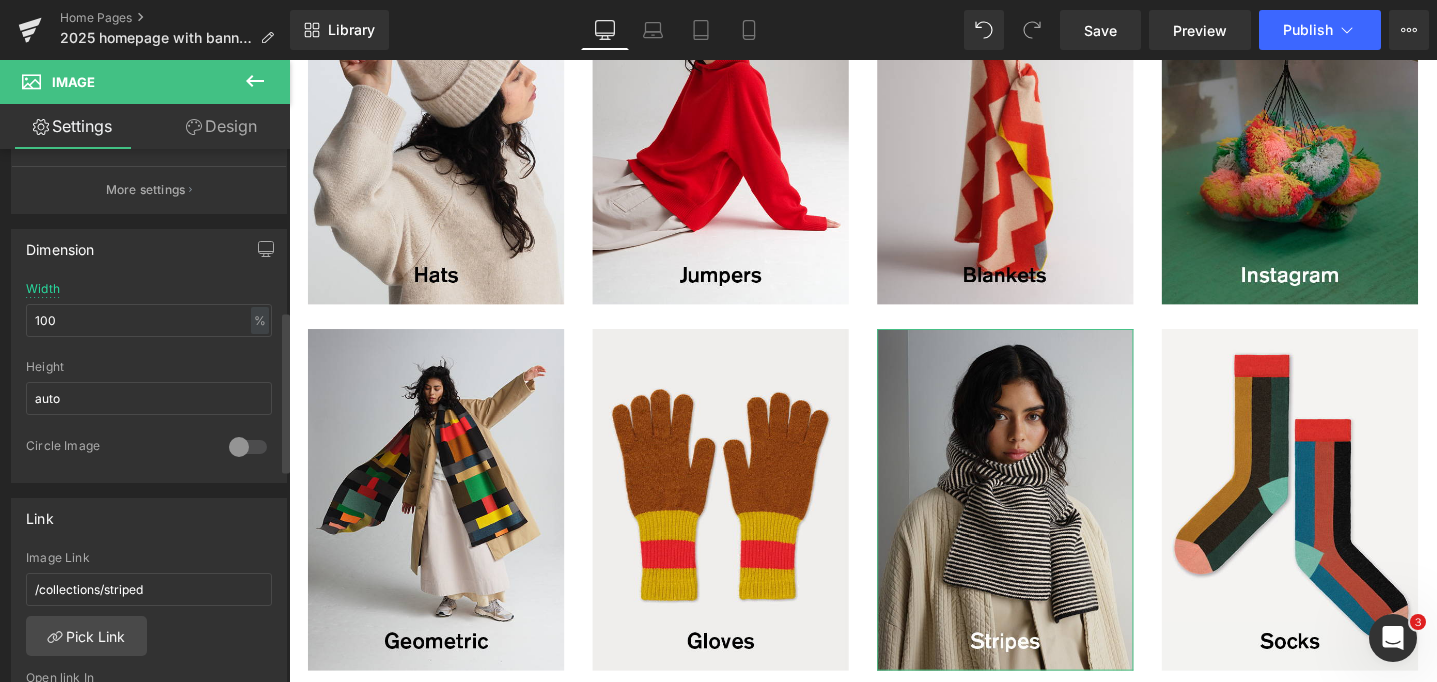 scroll, scrollTop: 538, scrollLeft: 0, axis: vertical 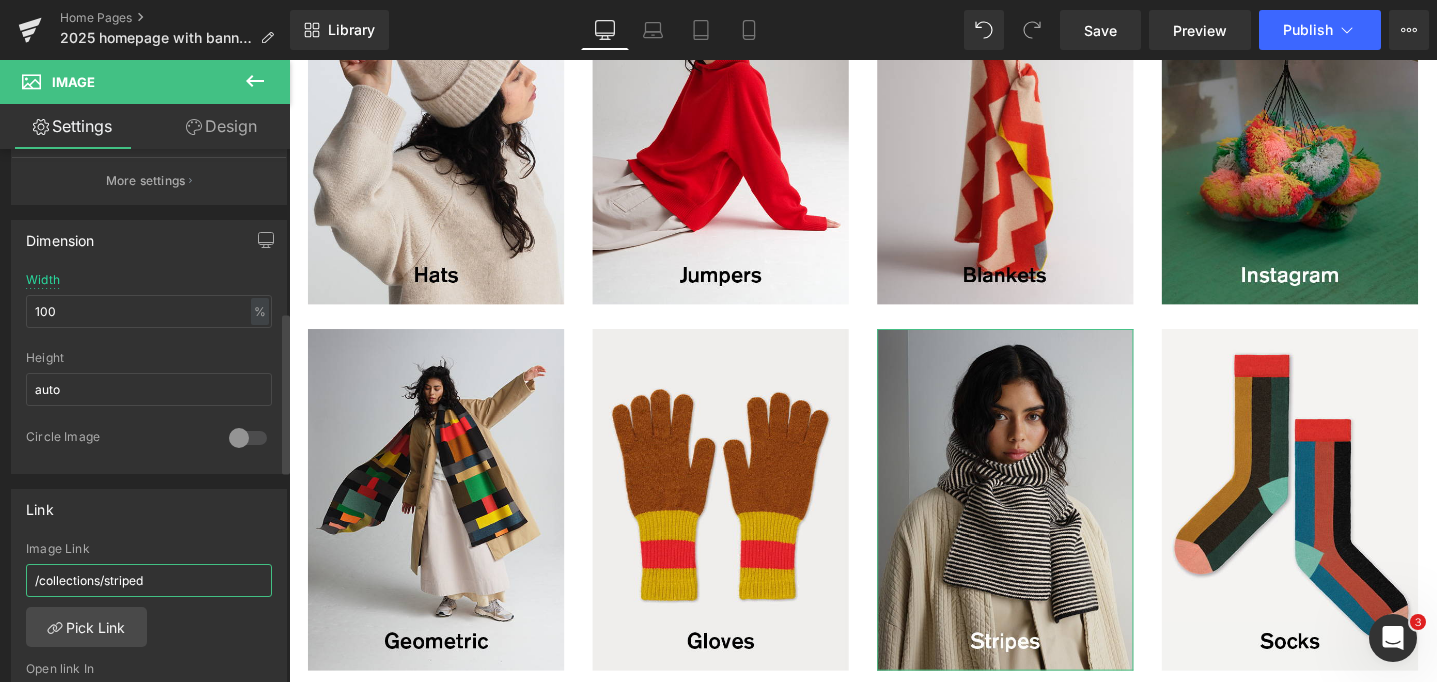 click on "/collections/striped" at bounding box center [149, 580] 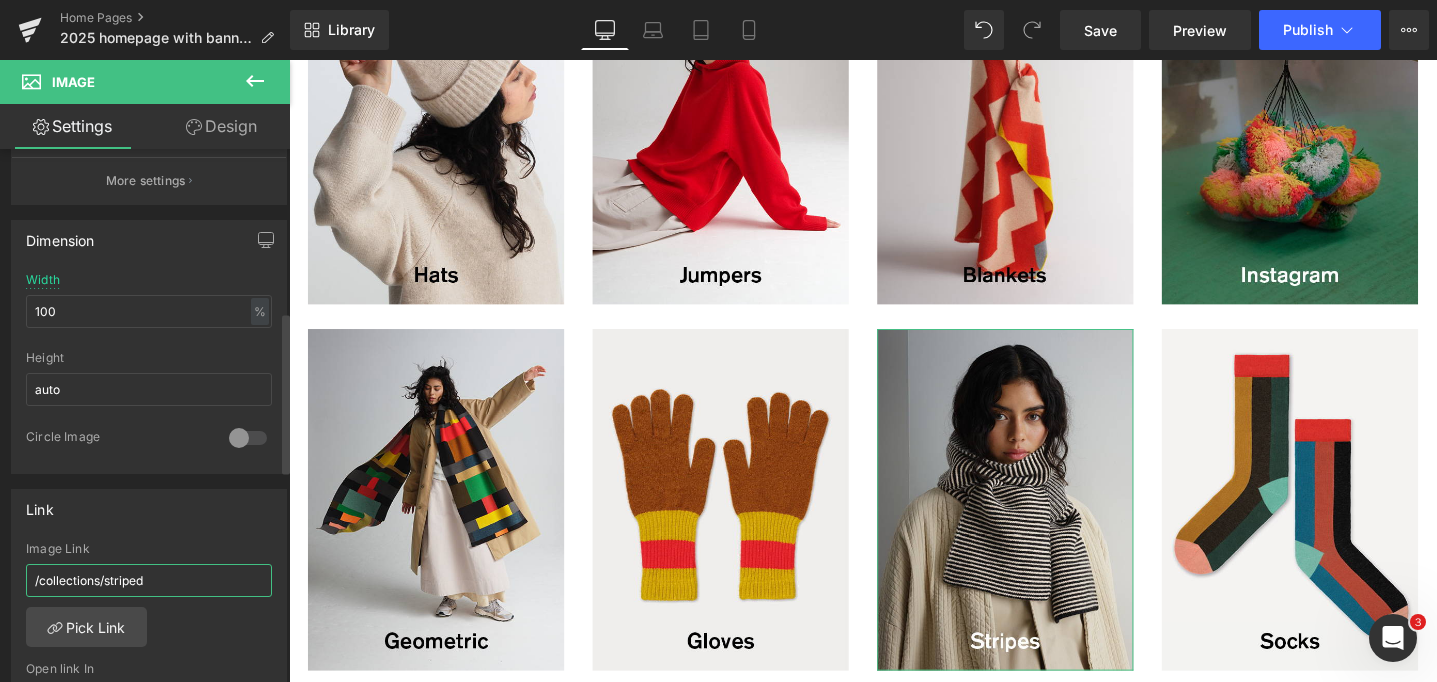 click on "/collections/striped" at bounding box center (149, 580) 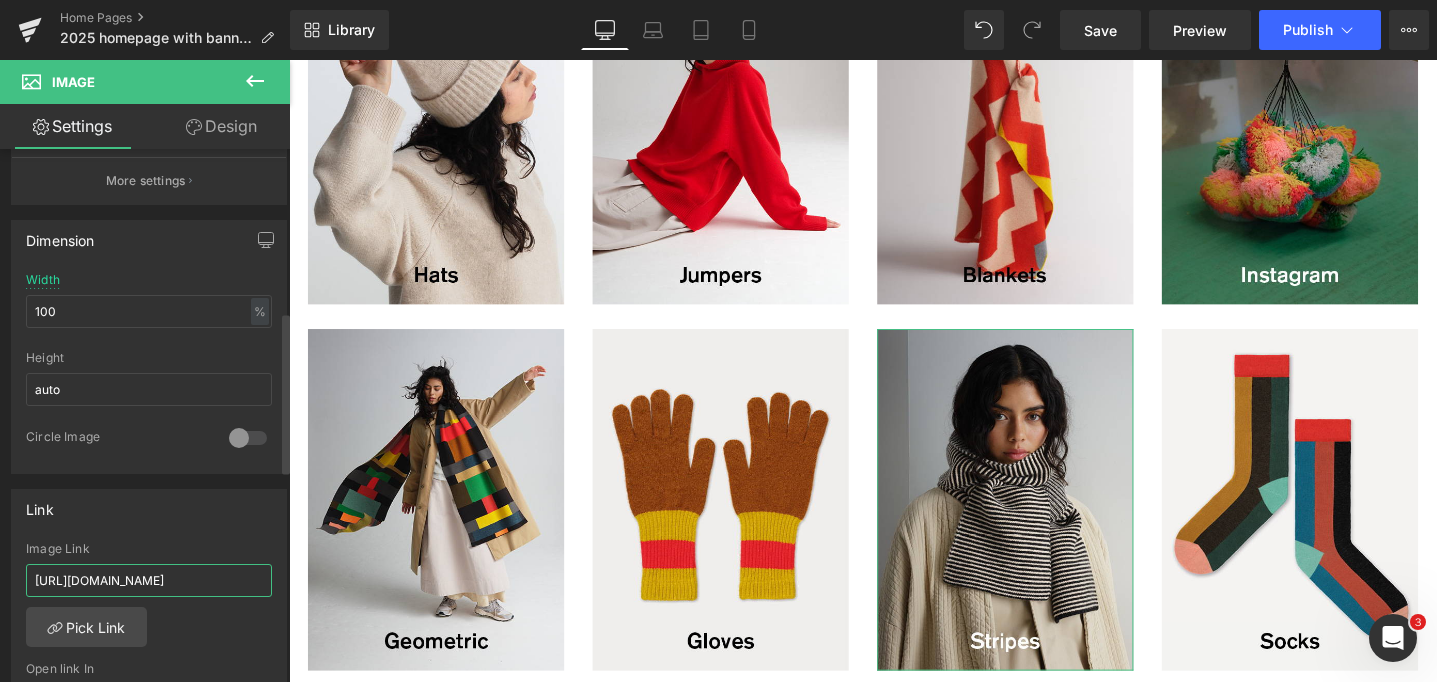 scroll, scrollTop: 0, scrollLeft: 69, axis: horizontal 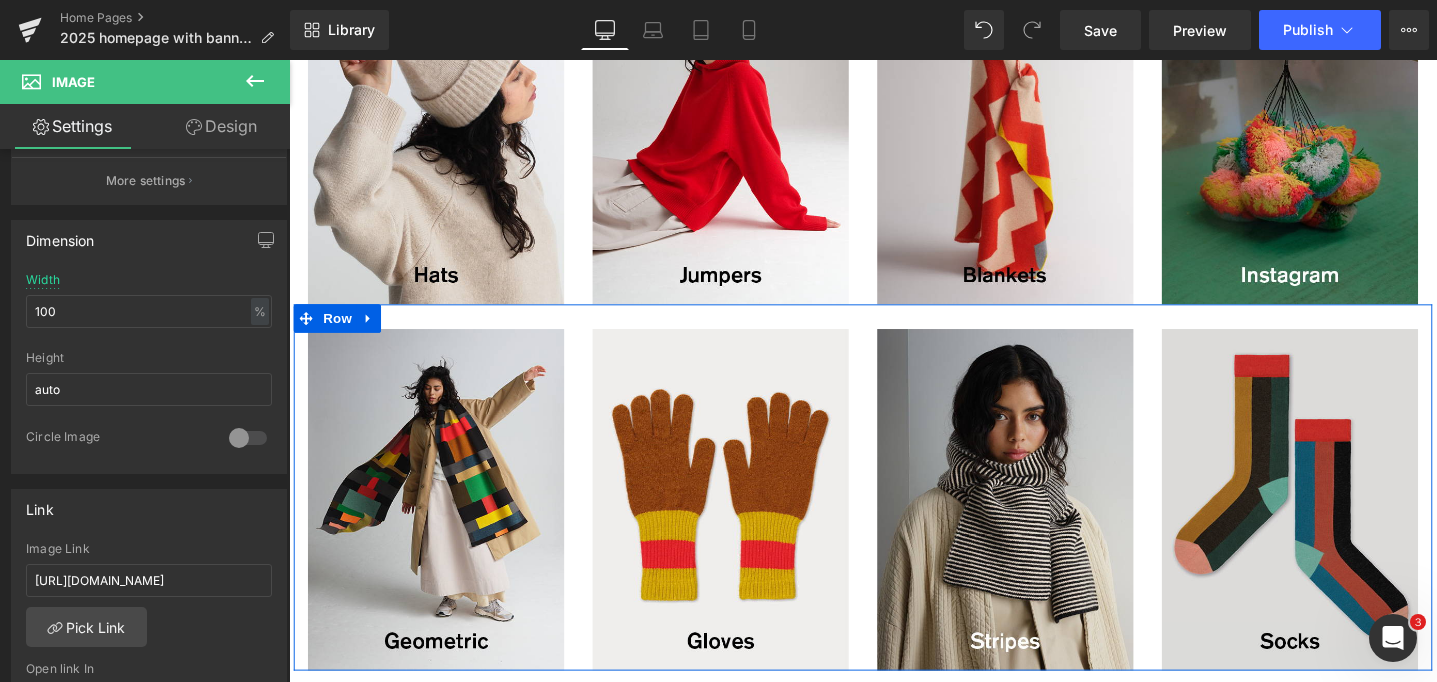 click at bounding box center [1344, 524] 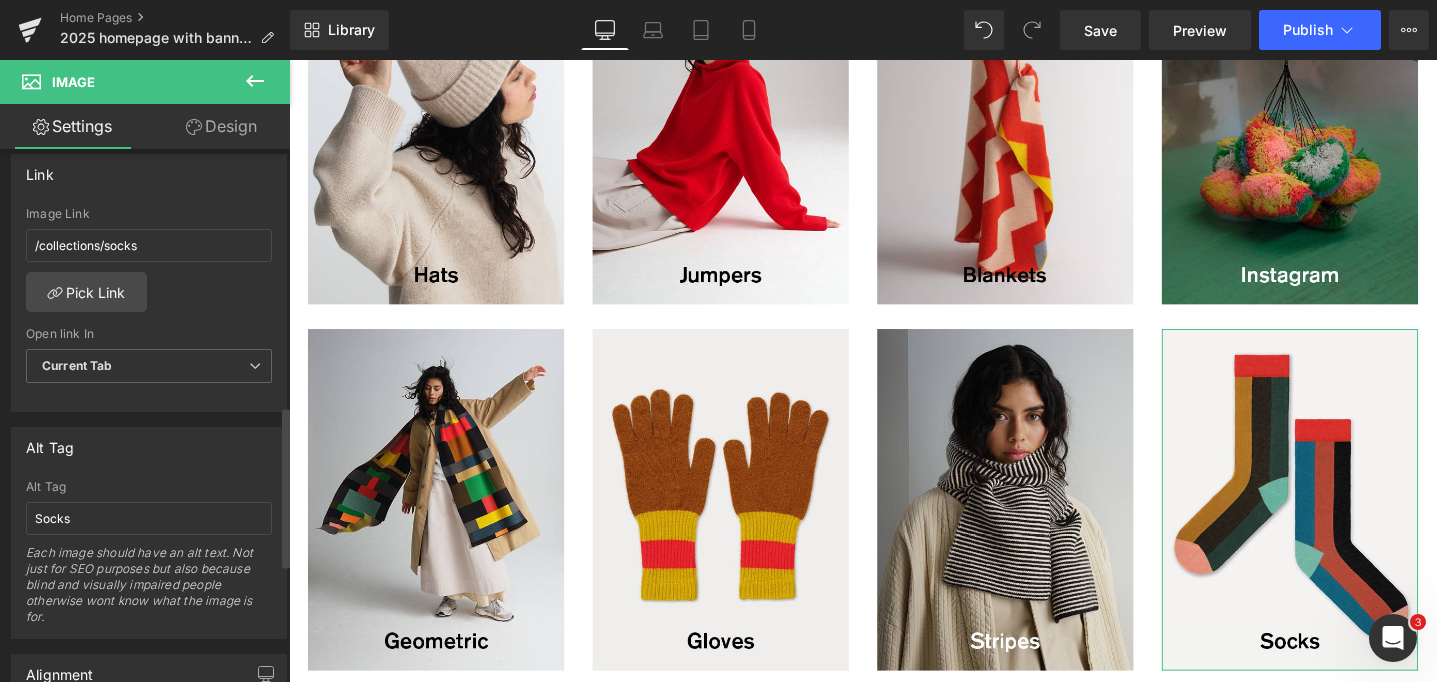 scroll, scrollTop: 876, scrollLeft: 0, axis: vertical 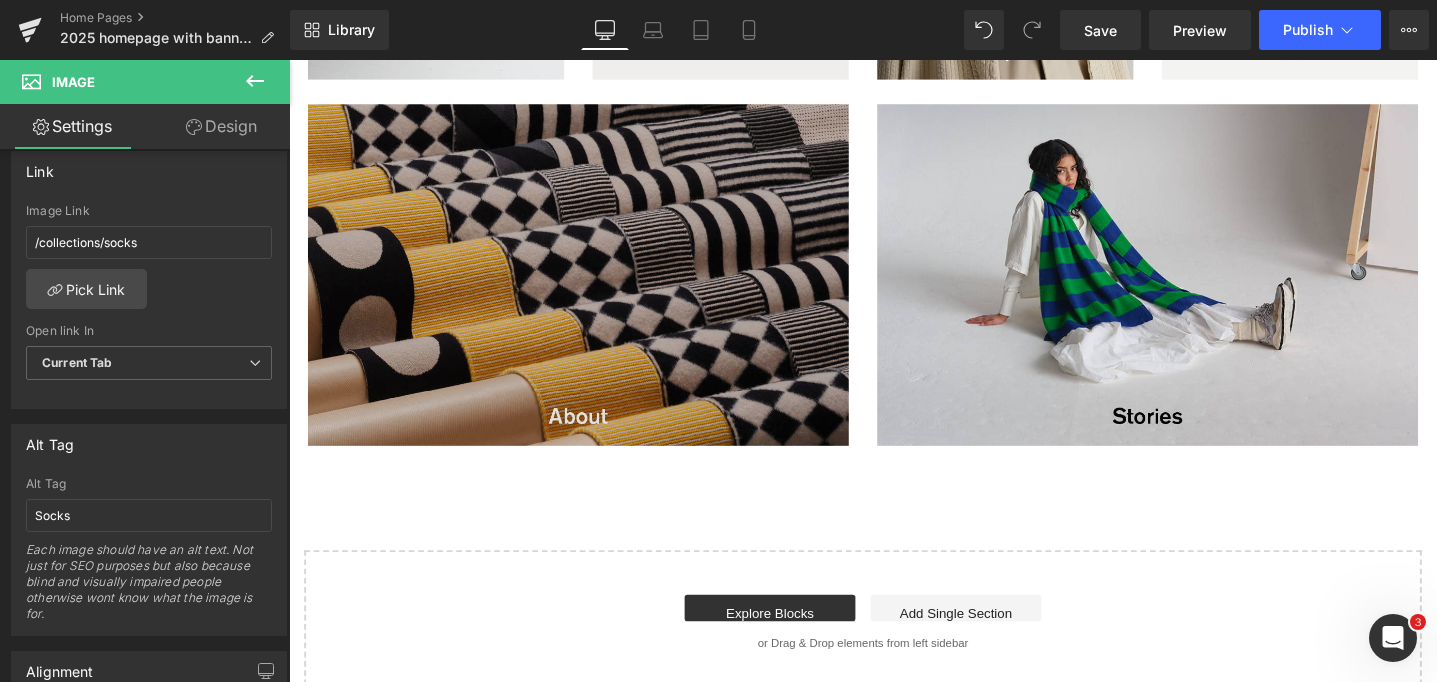 click at bounding box center [594, 287] 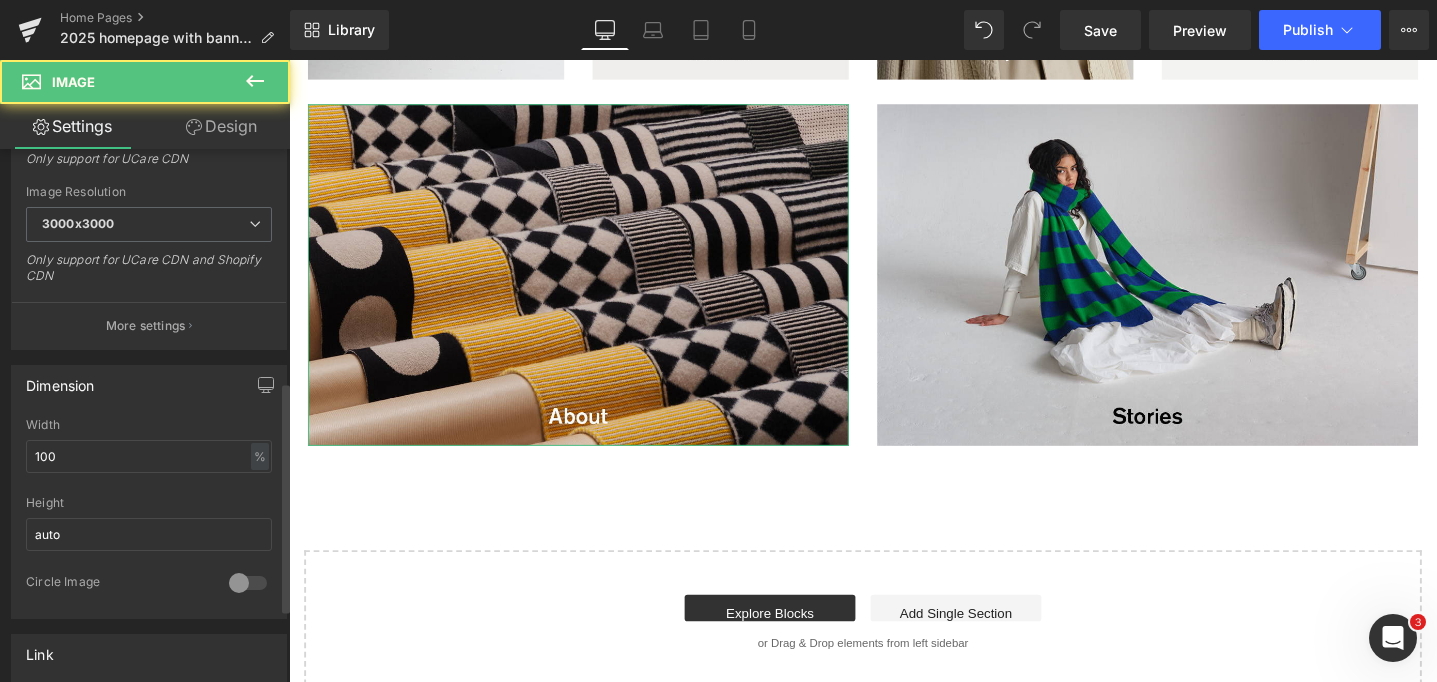 scroll, scrollTop: 801, scrollLeft: 0, axis: vertical 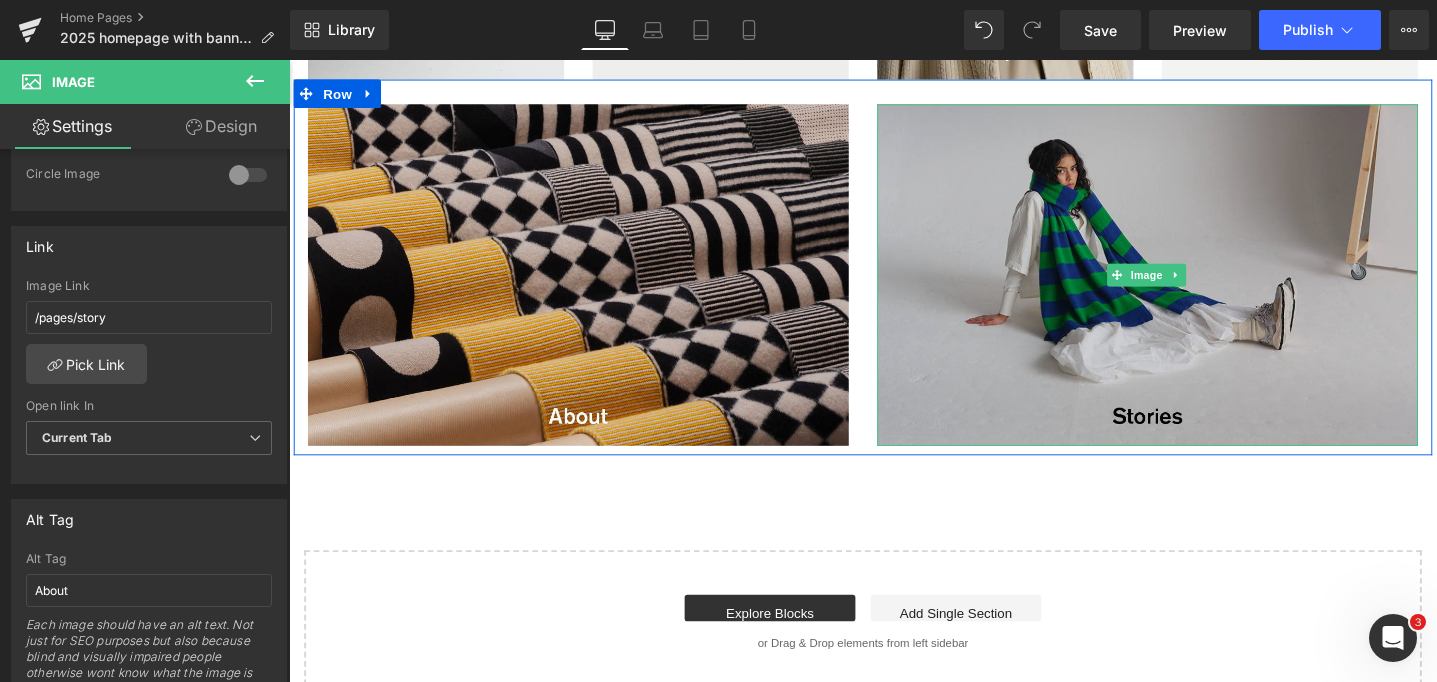 click at bounding box center [1194, 287] 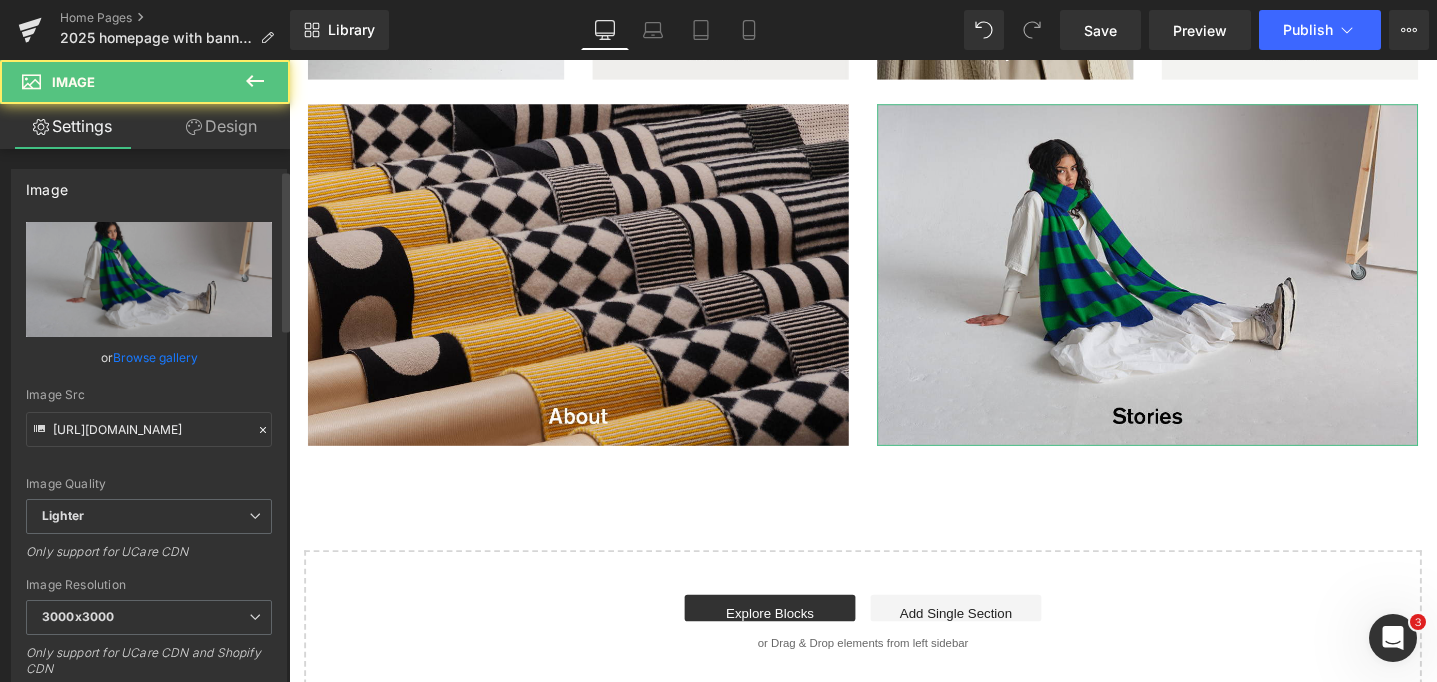 scroll, scrollTop: 690, scrollLeft: 0, axis: vertical 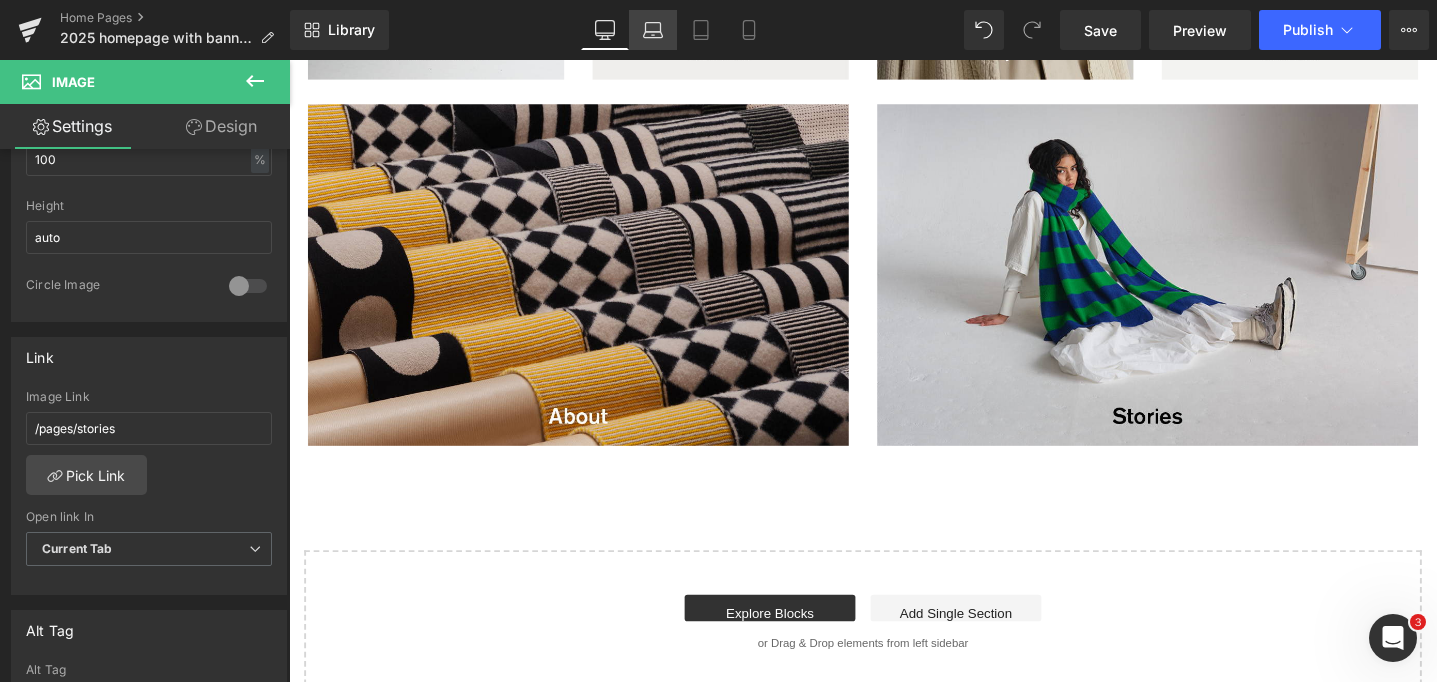 click 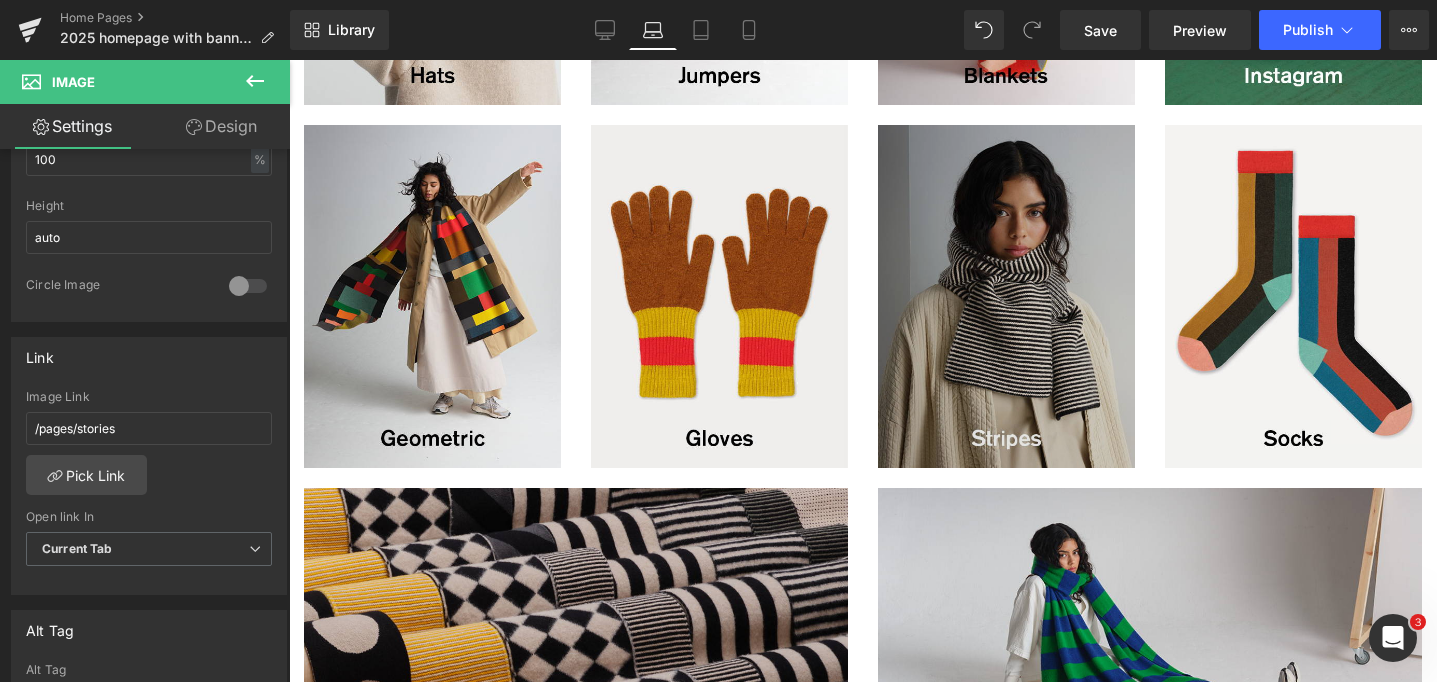 scroll, scrollTop: 1316, scrollLeft: 0, axis: vertical 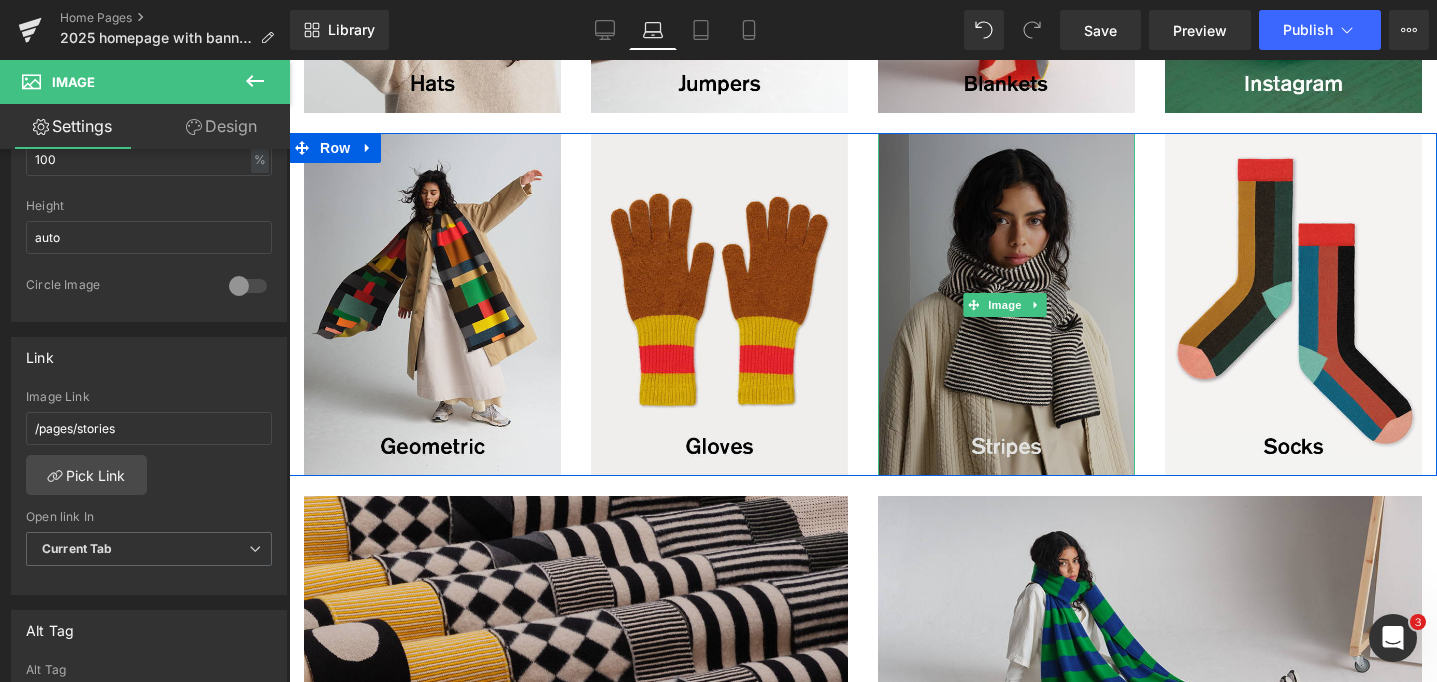 click at bounding box center (1006, 304) 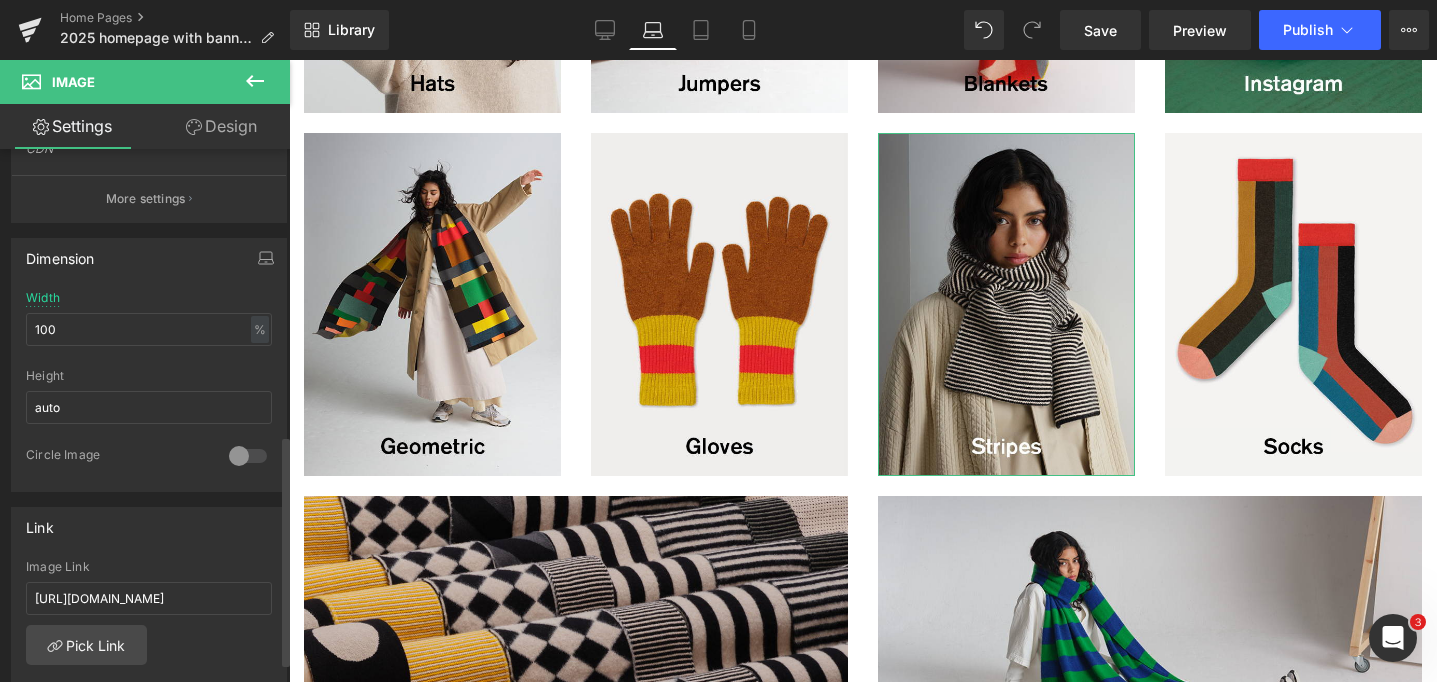 scroll, scrollTop: 719, scrollLeft: 0, axis: vertical 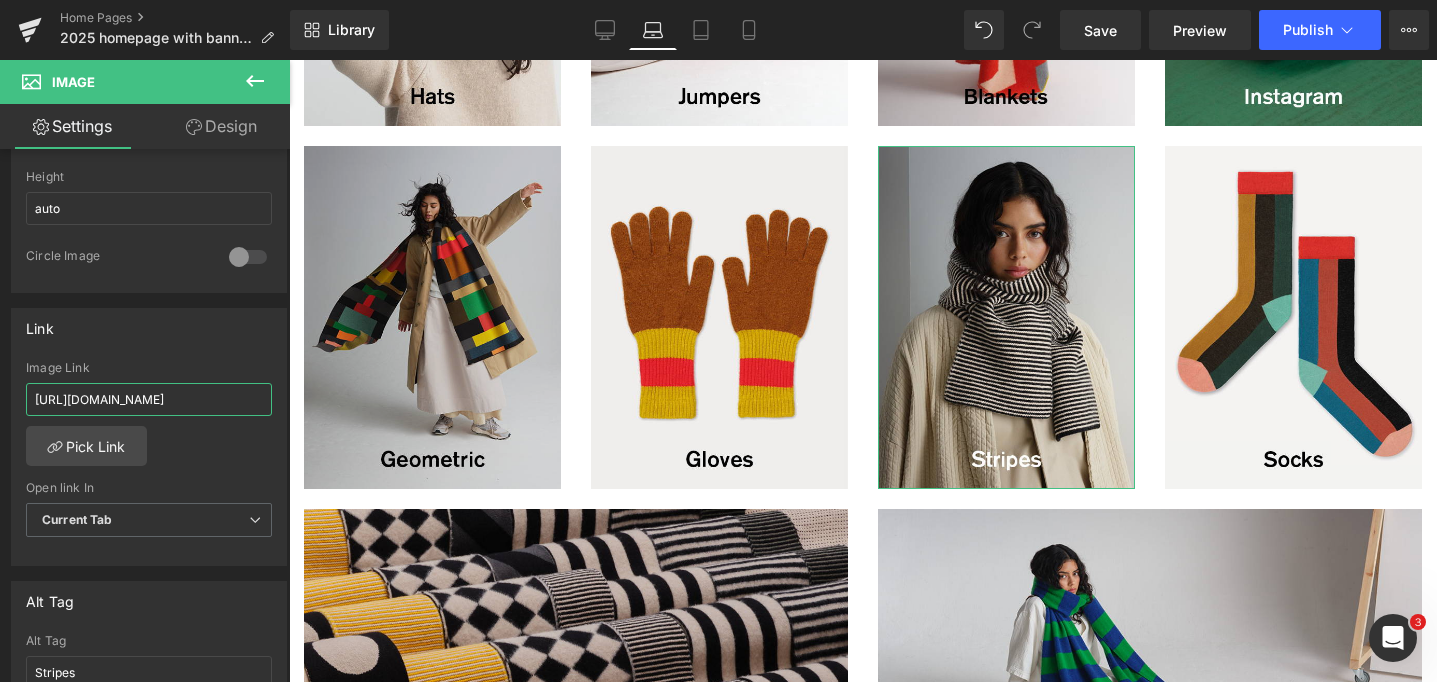 drag, startPoint x: 461, startPoint y: 456, endPoint x: 377, endPoint y: 396, distance: 103.227905 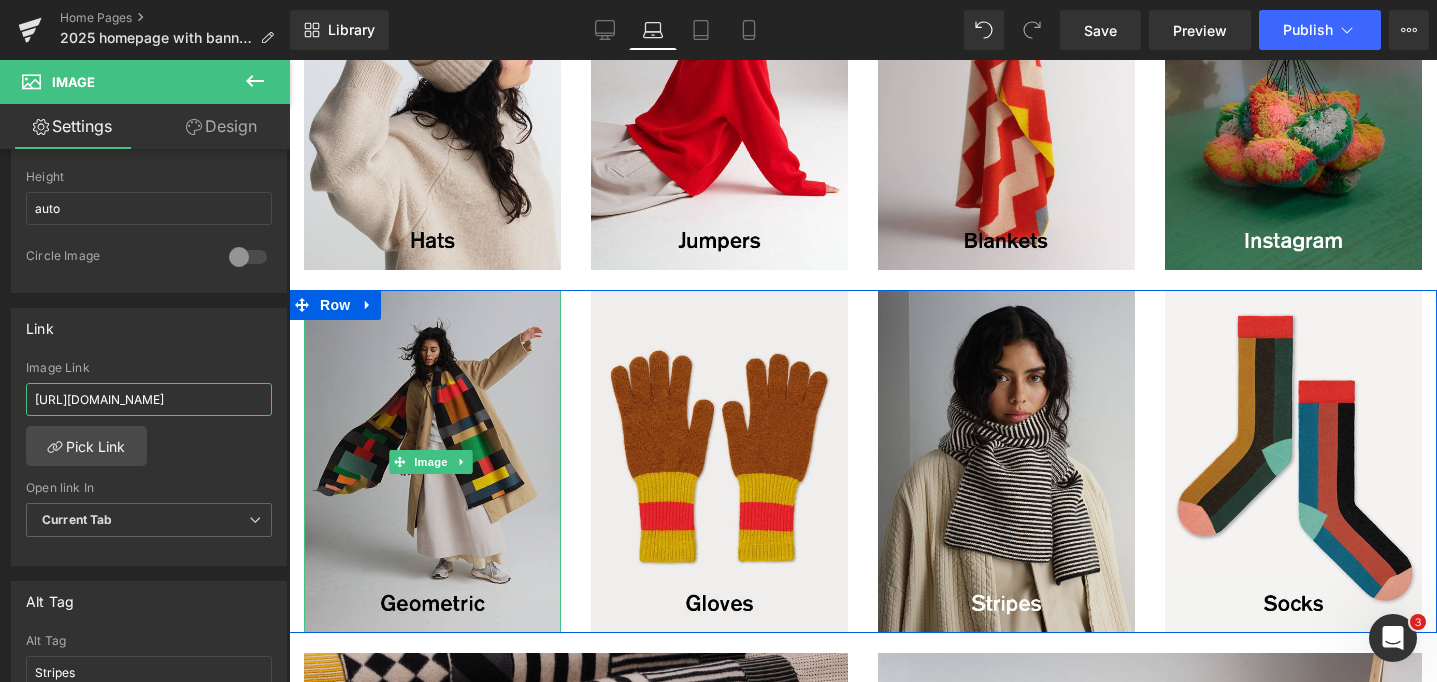 scroll, scrollTop: 1119, scrollLeft: 0, axis: vertical 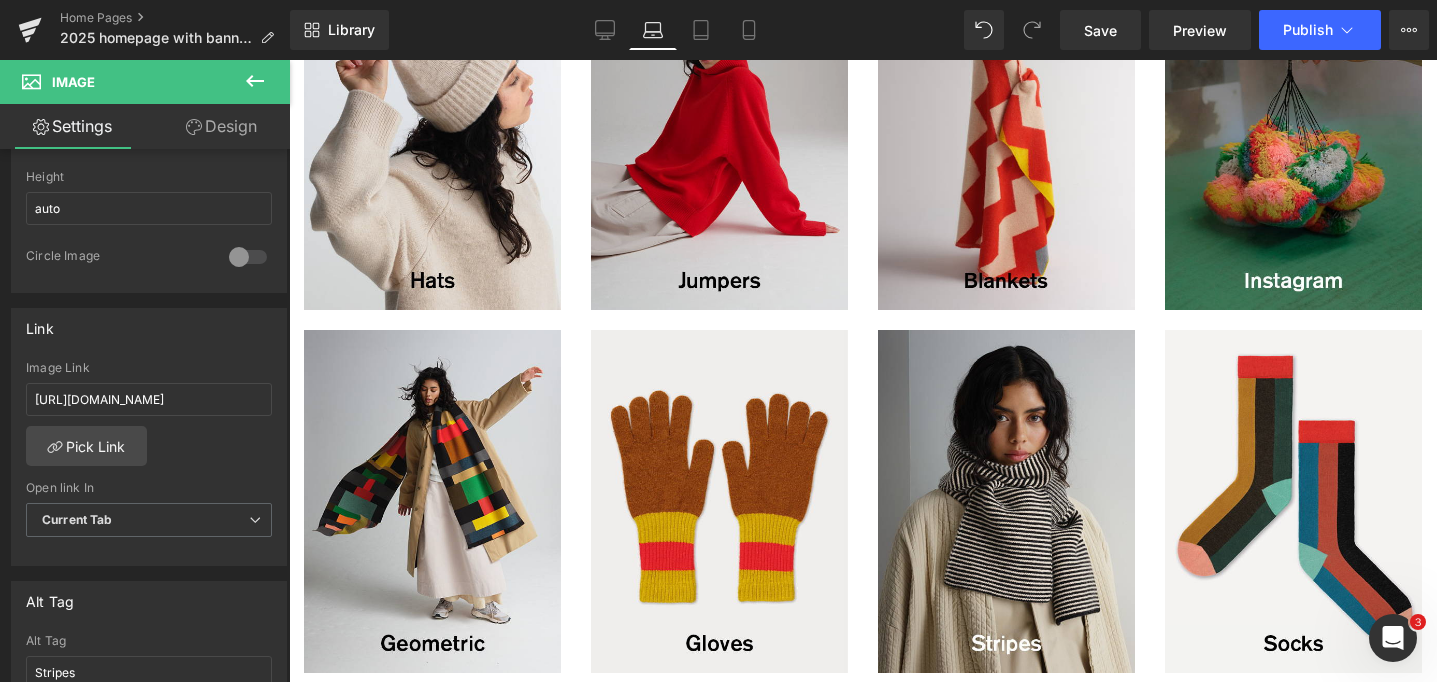 click at bounding box center [719, 139] 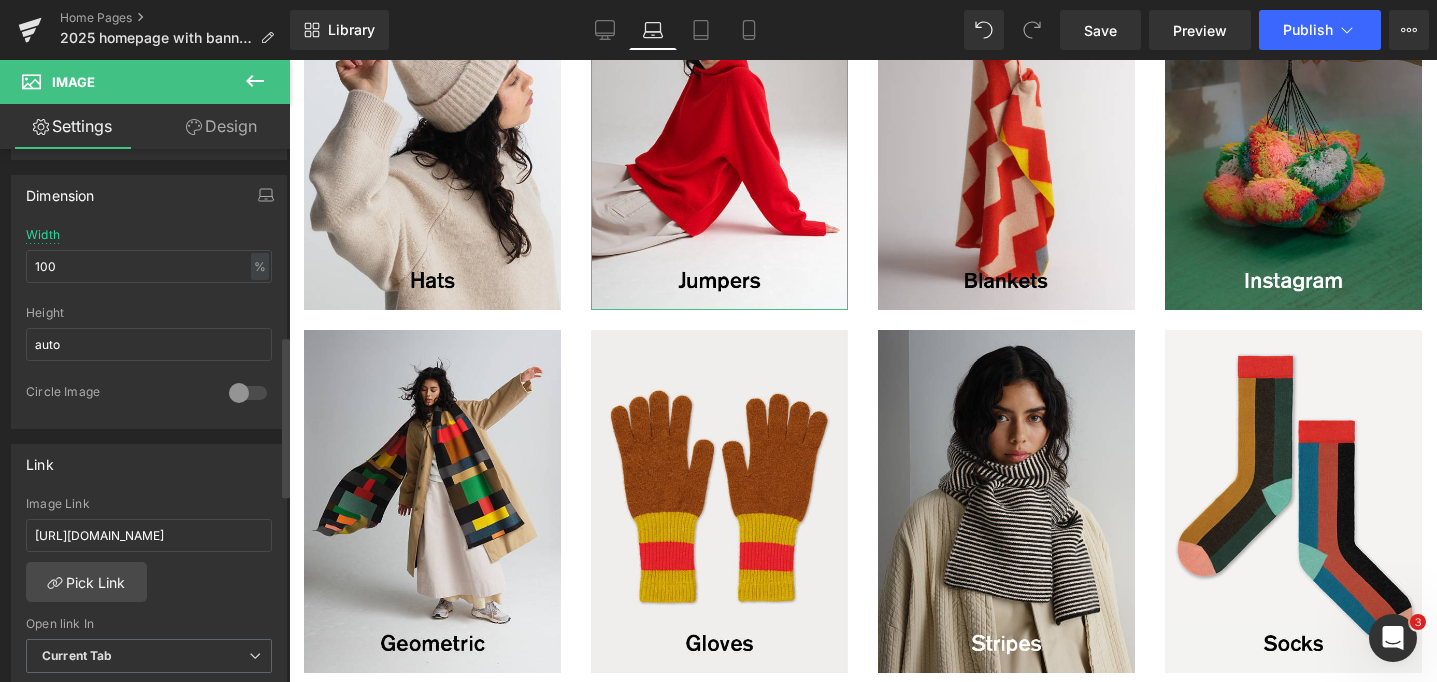 scroll, scrollTop: 626, scrollLeft: 0, axis: vertical 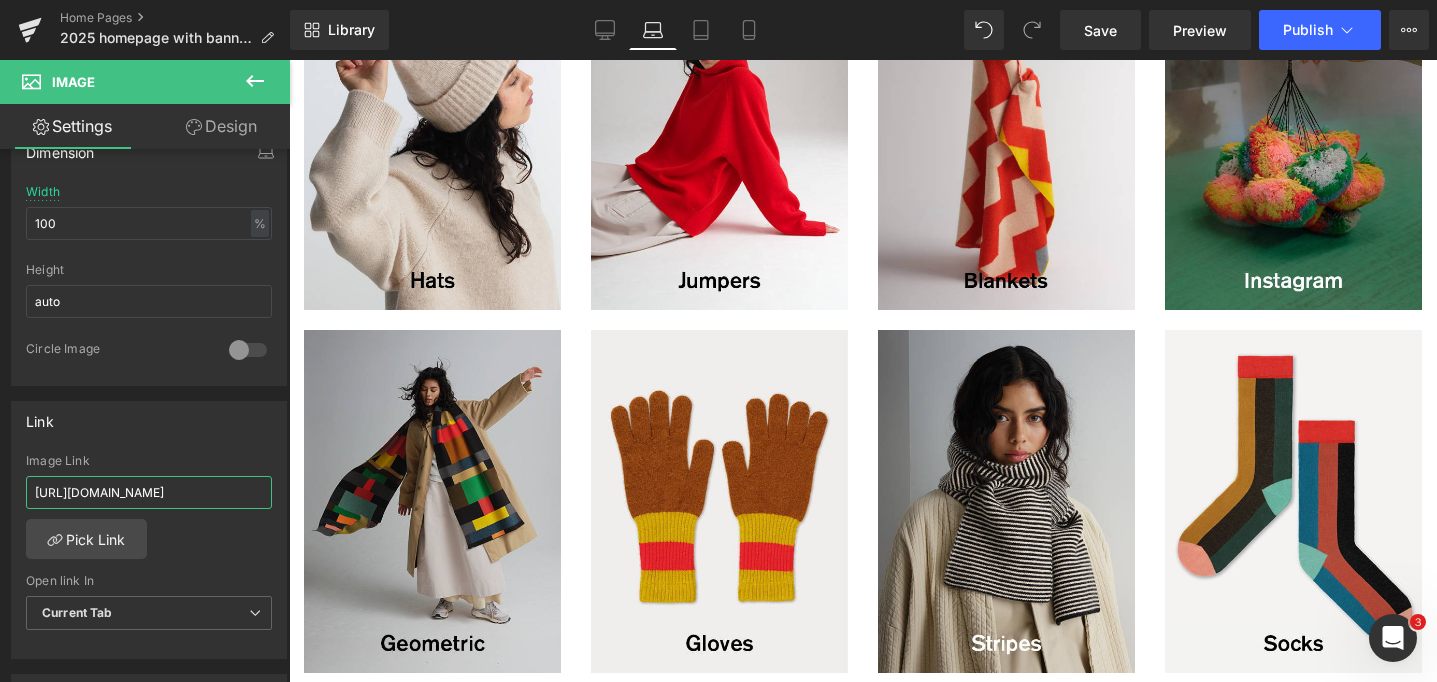 drag, startPoint x: 456, startPoint y: 547, endPoint x: 320, endPoint y: 486, distance: 149.05368 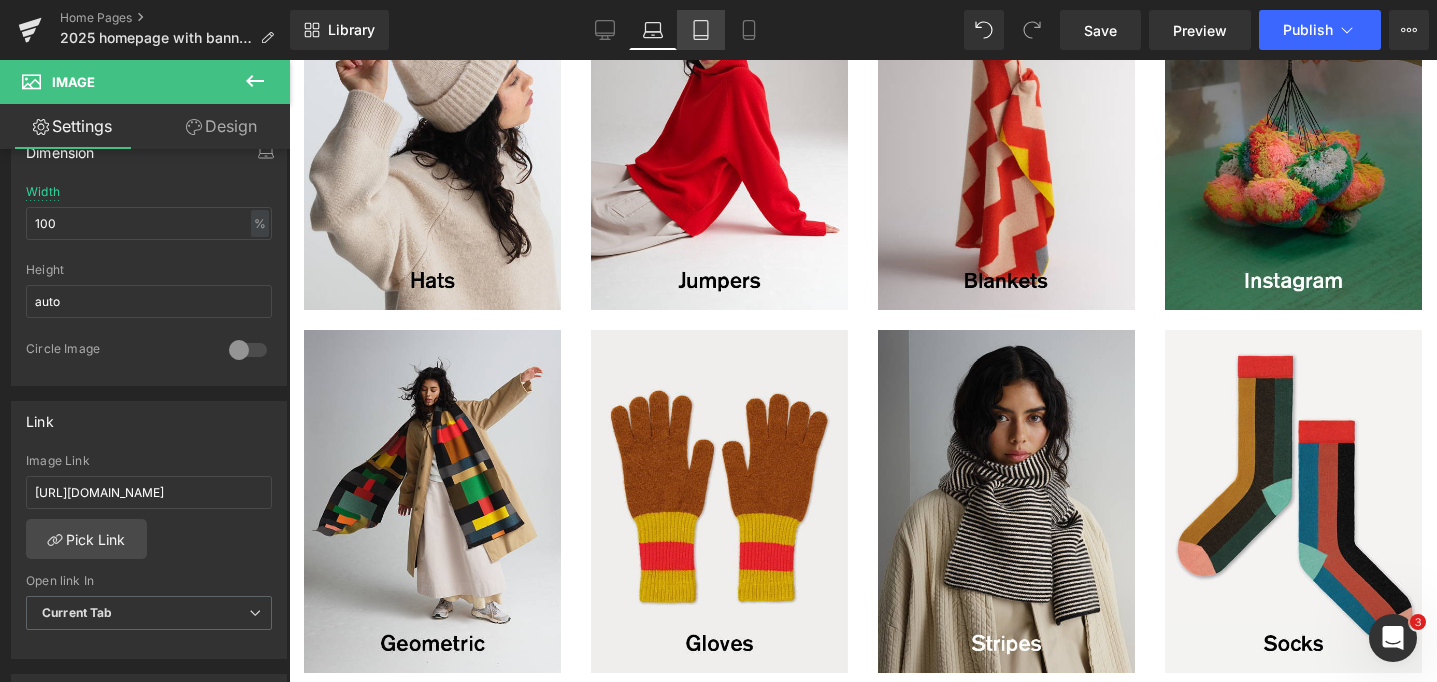 click on "Tablet" at bounding box center (701, 30) 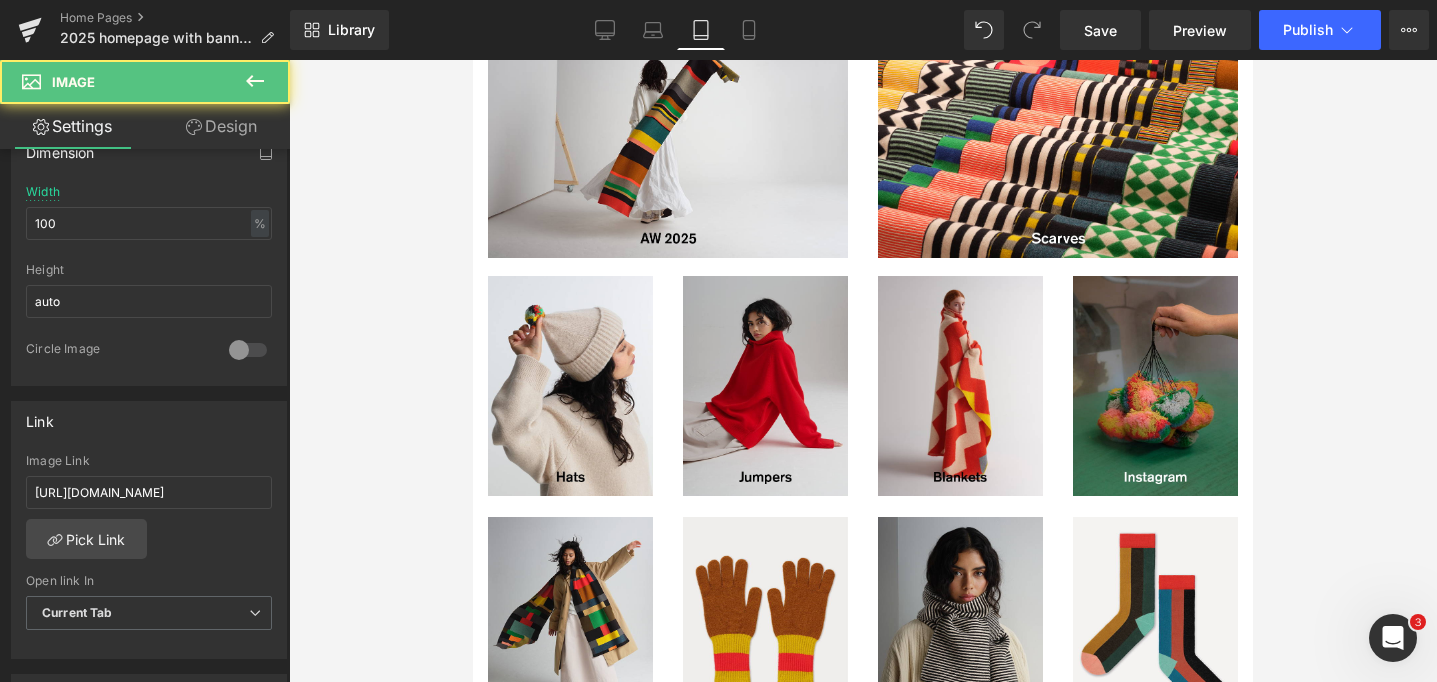 click at bounding box center [765, 386] 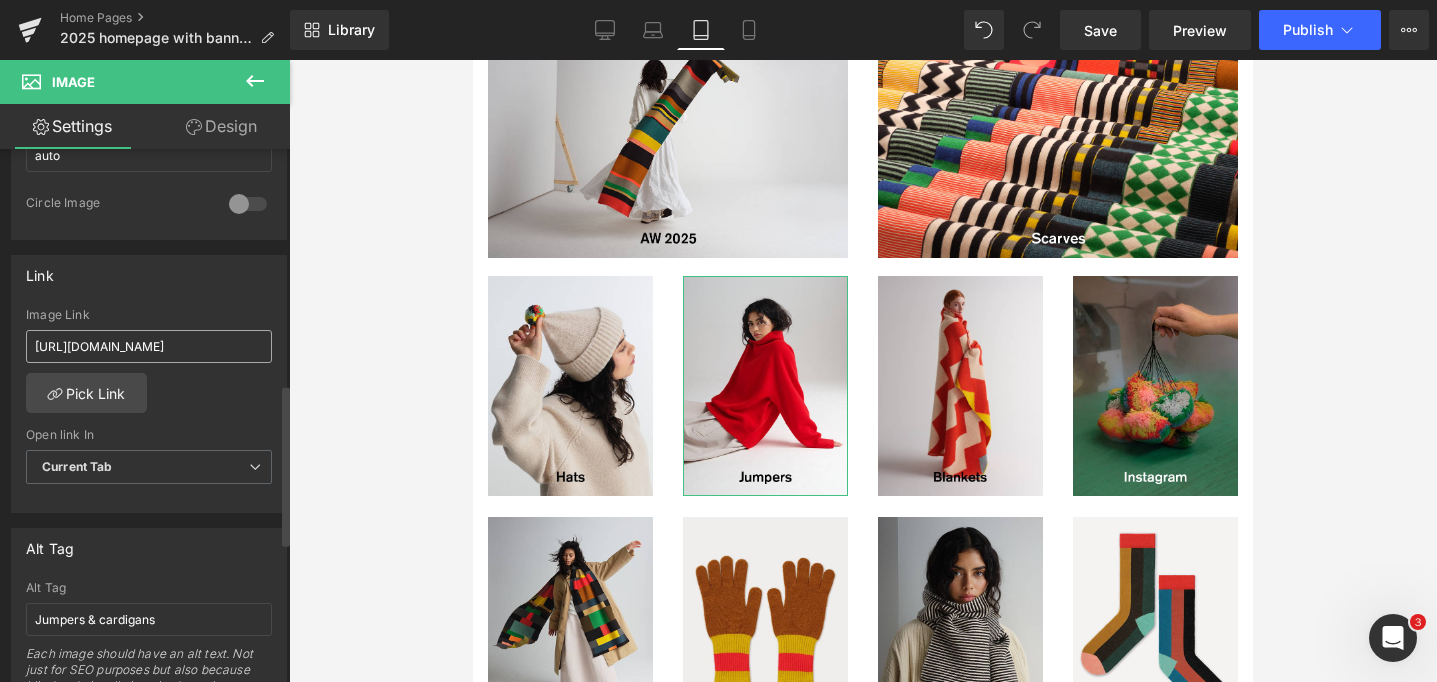 scroll, scrollTop: 777, scrollLeft: 0, axis: vertical 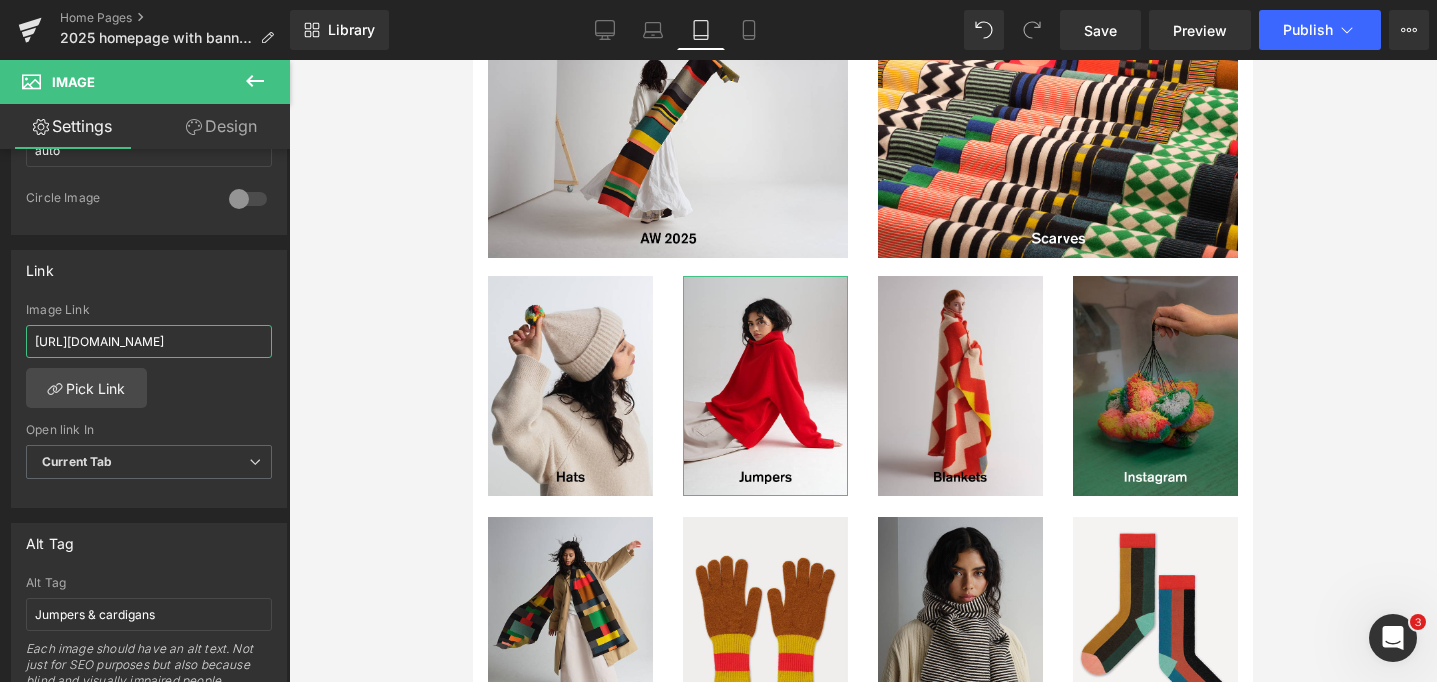 drag, startPoint x: 196, startPoint y: 337, endPoint x: 400, endPoint y: 341, distance: 204.03922 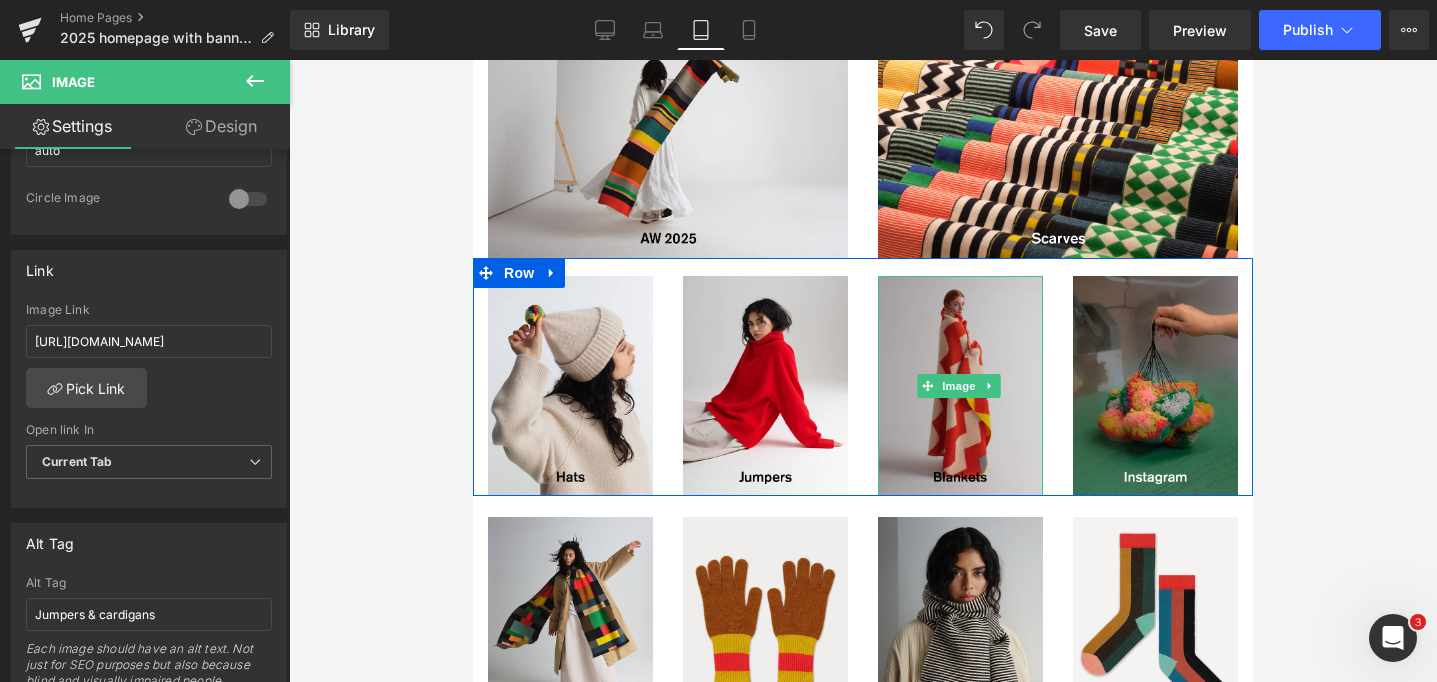 click on "Image" at bounding box center (959, 386) 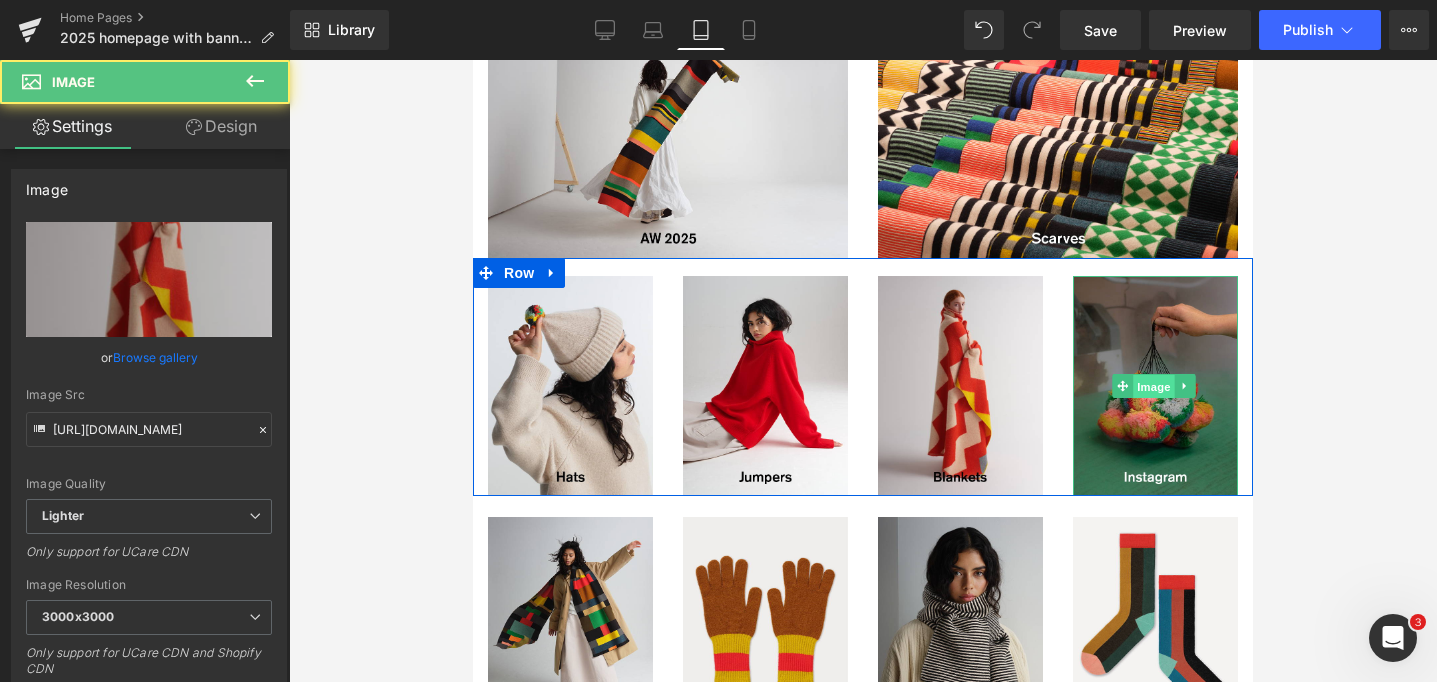 click on "Image" at bounding box center [1154, 387] 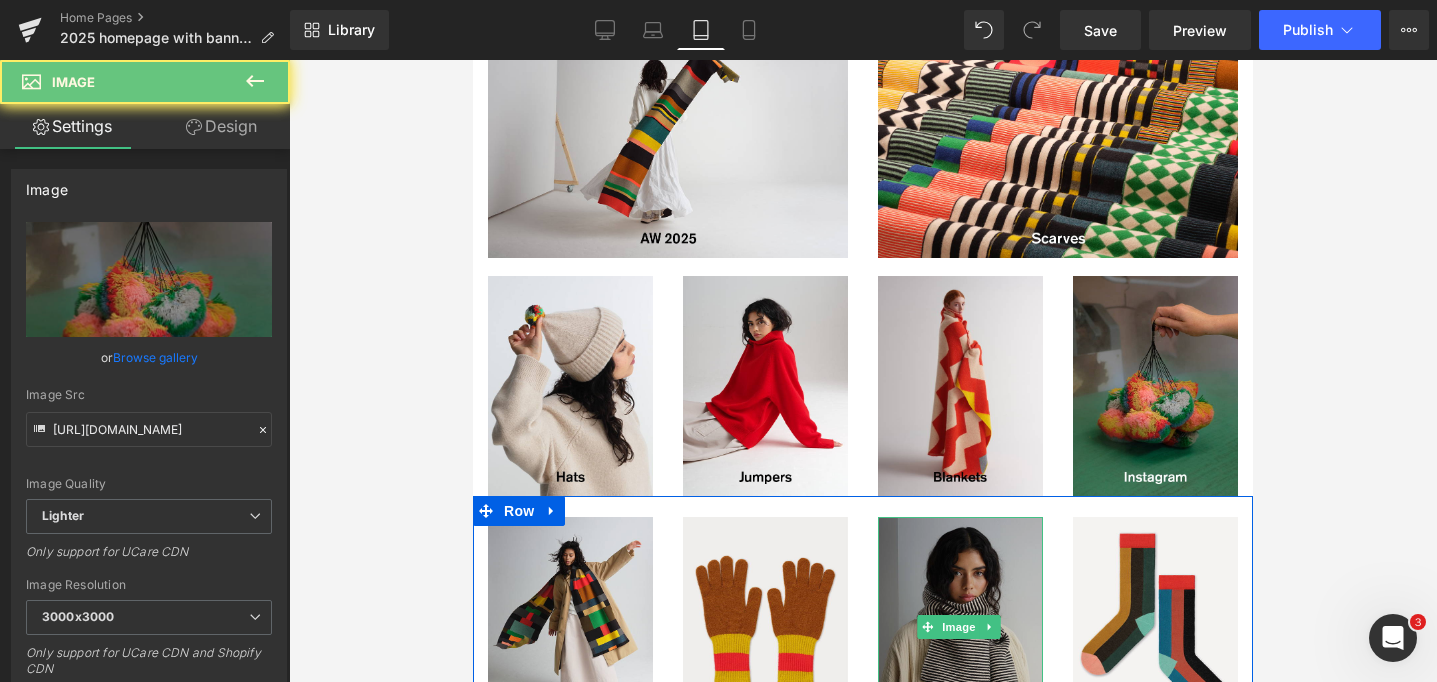 click at bounding box center (960, 627) 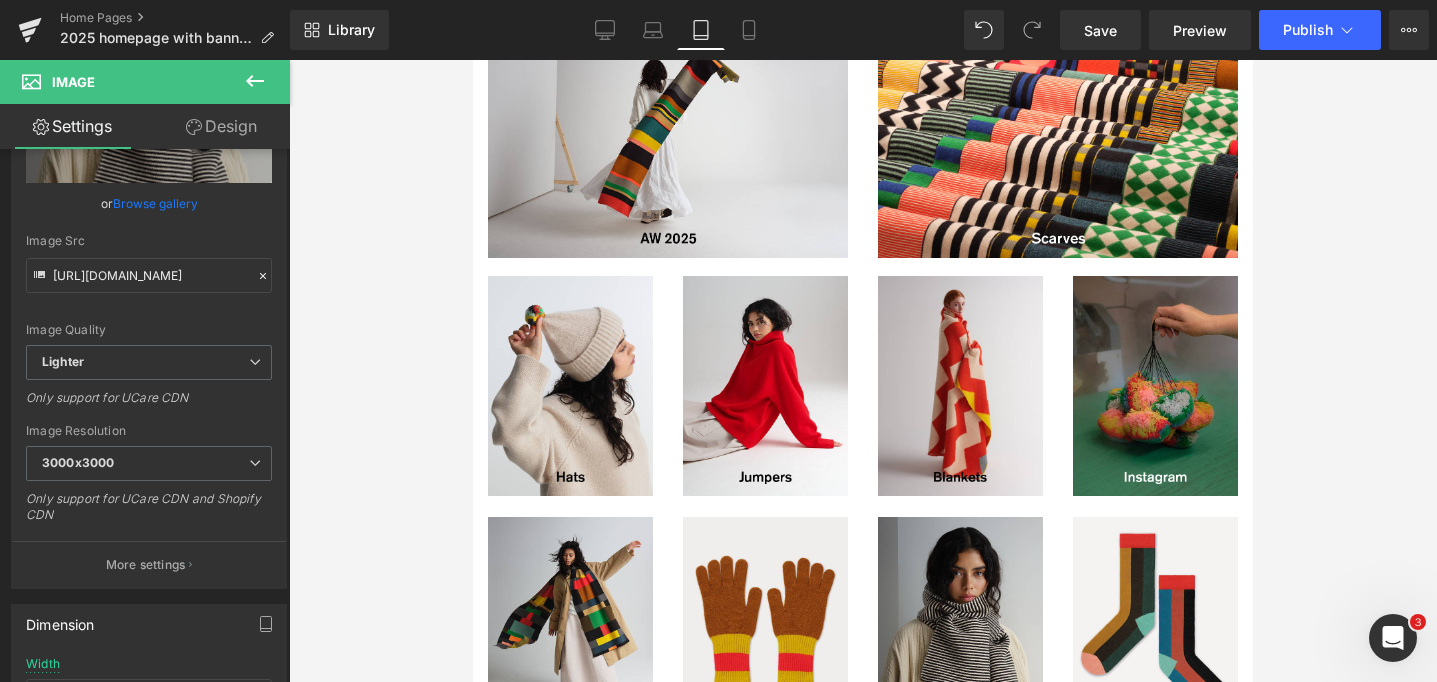 scroll, scrollTop: 187, scrollLeft: 0, axis: vertical 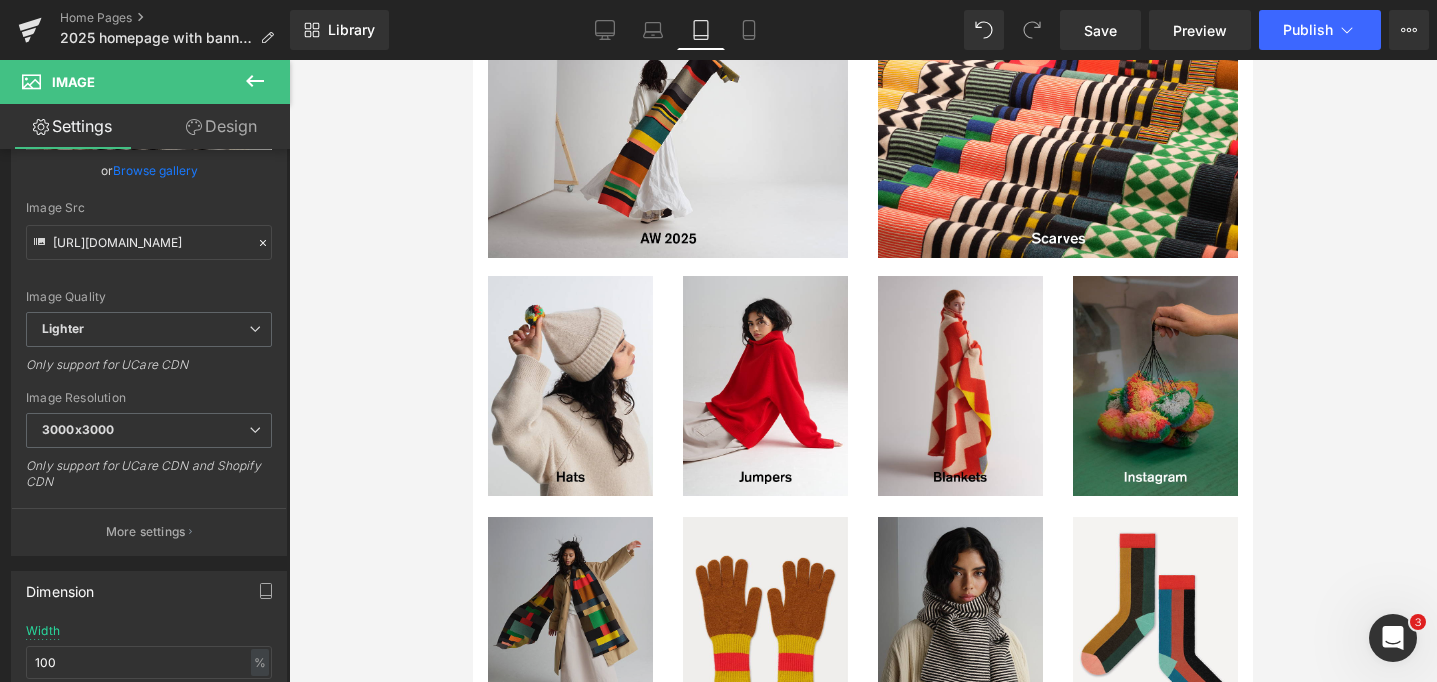click at bounding box center [570, 627] 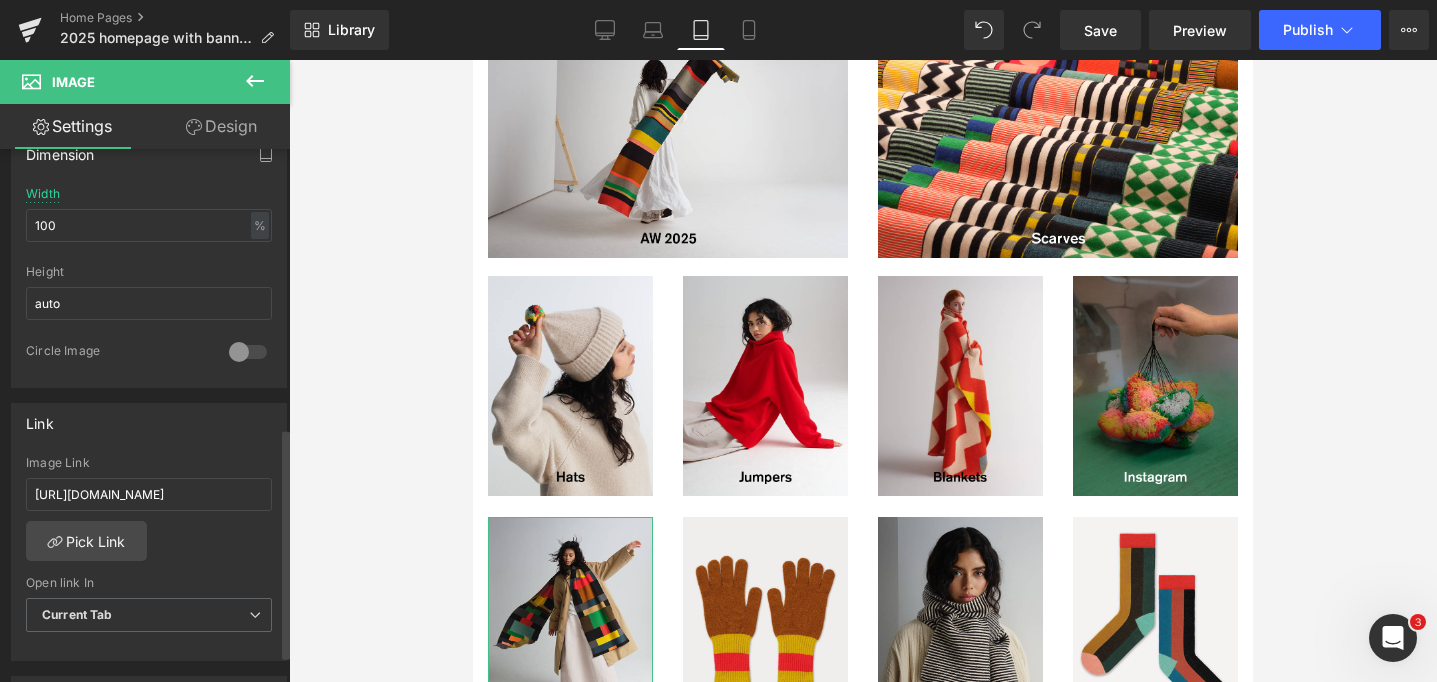scroll, scrollTop: 654, scrollLeft: 0, axis: vertical 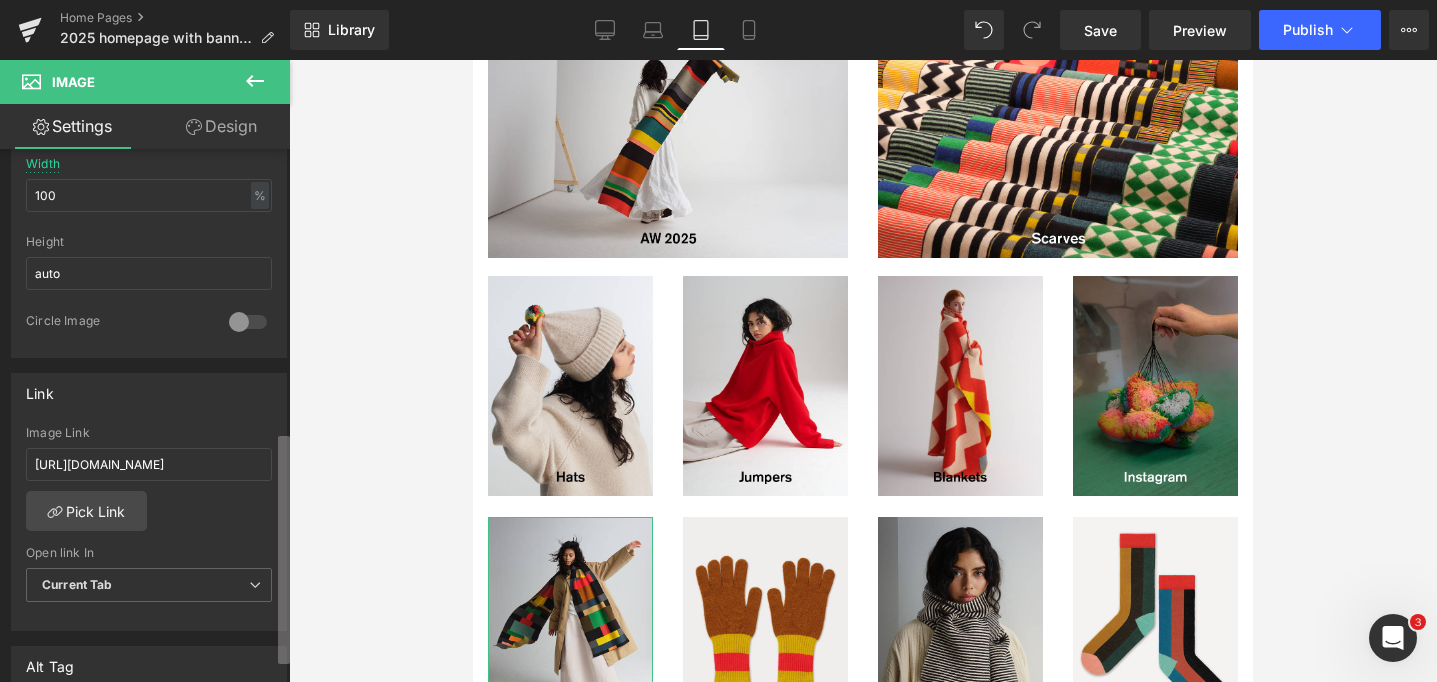 drag, startPoint x: 188, startPoint y: 455, endPoint x: 285, endPoint y: 455, distance: 97 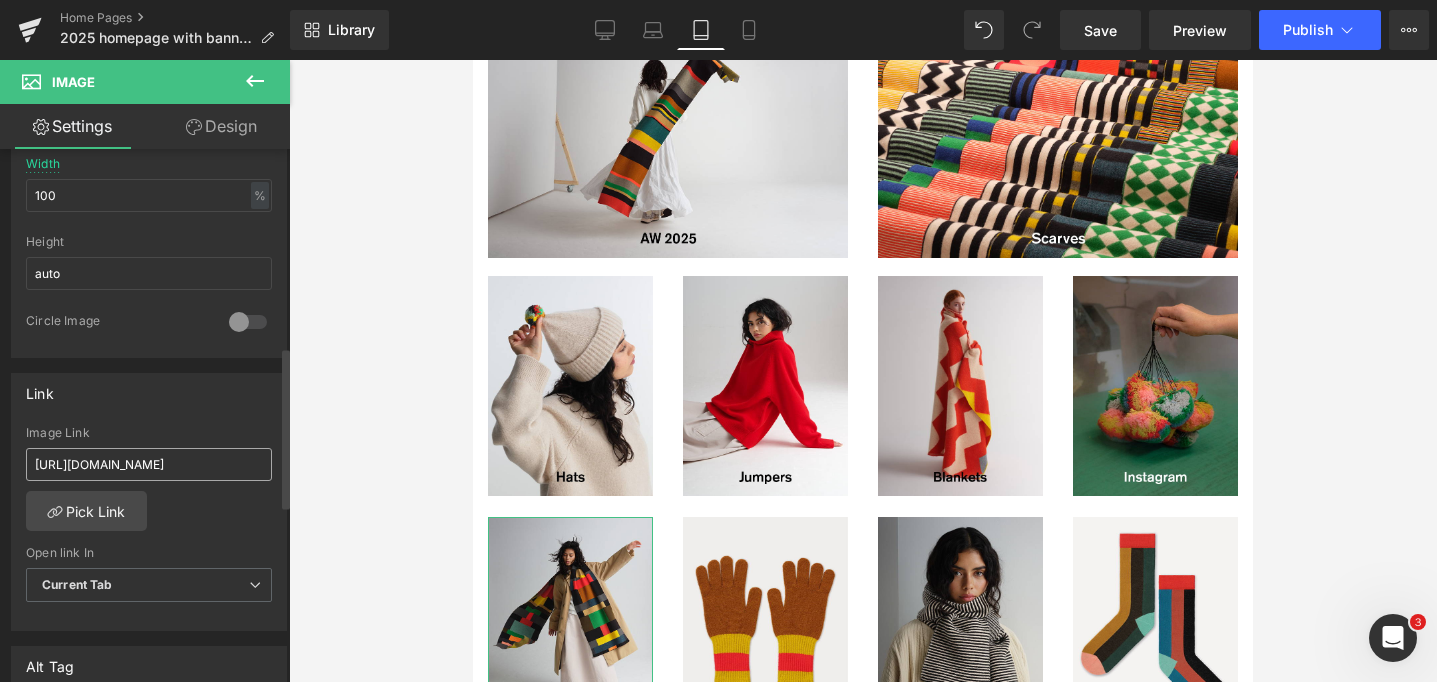 scroll, scrollTop: 0, scrollLeft: 94, axis: horizontal 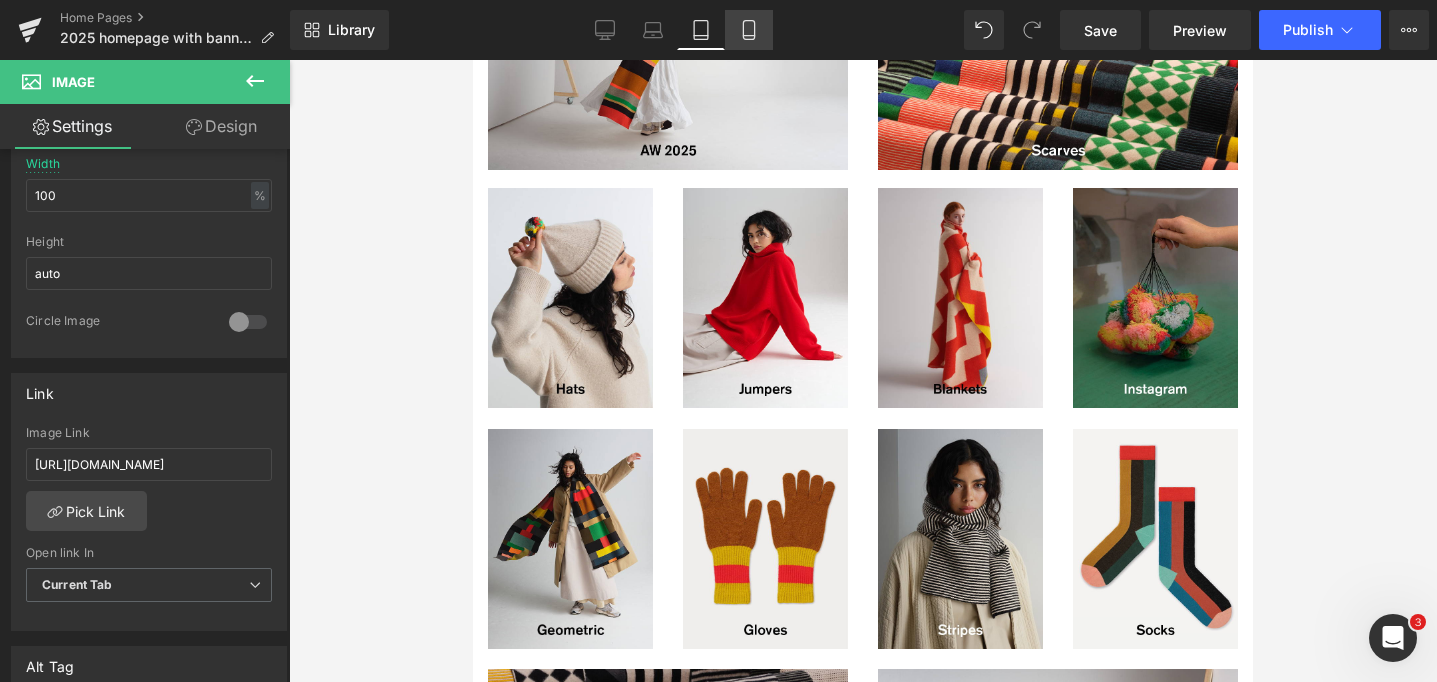 click 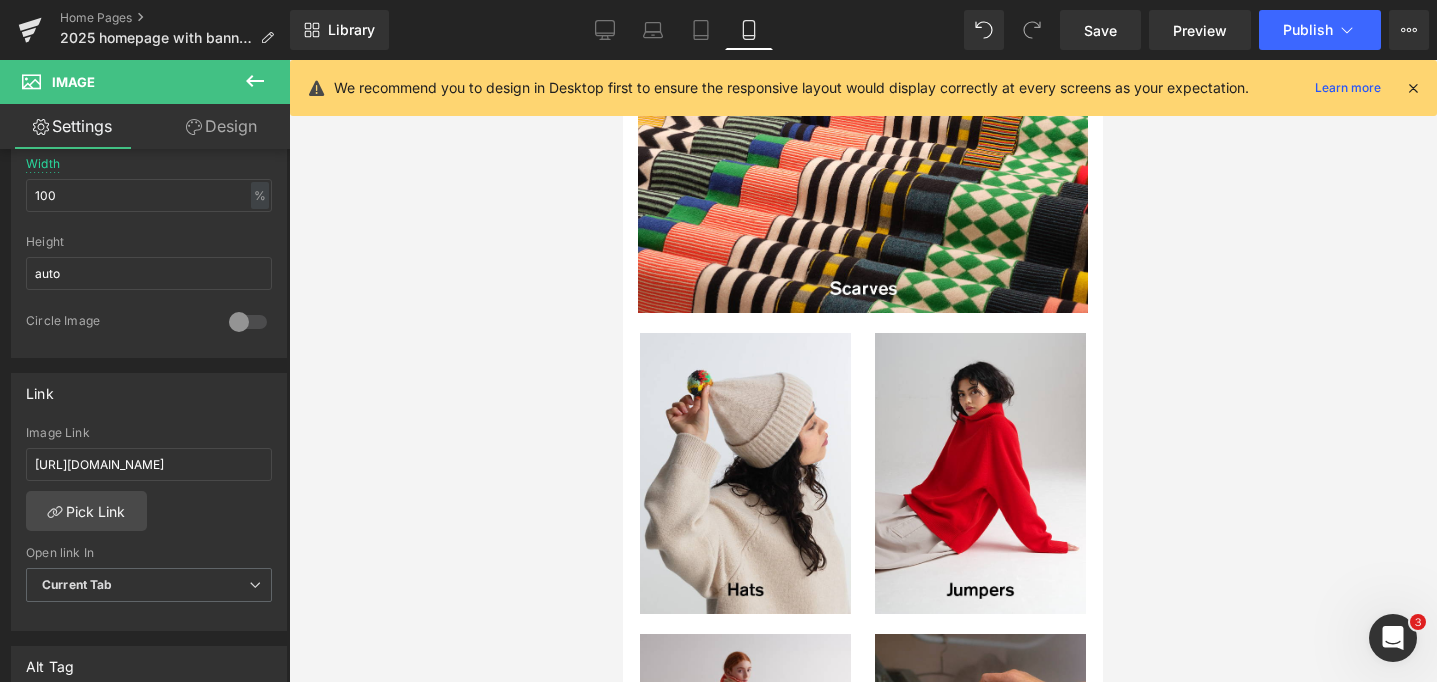 type on "98" 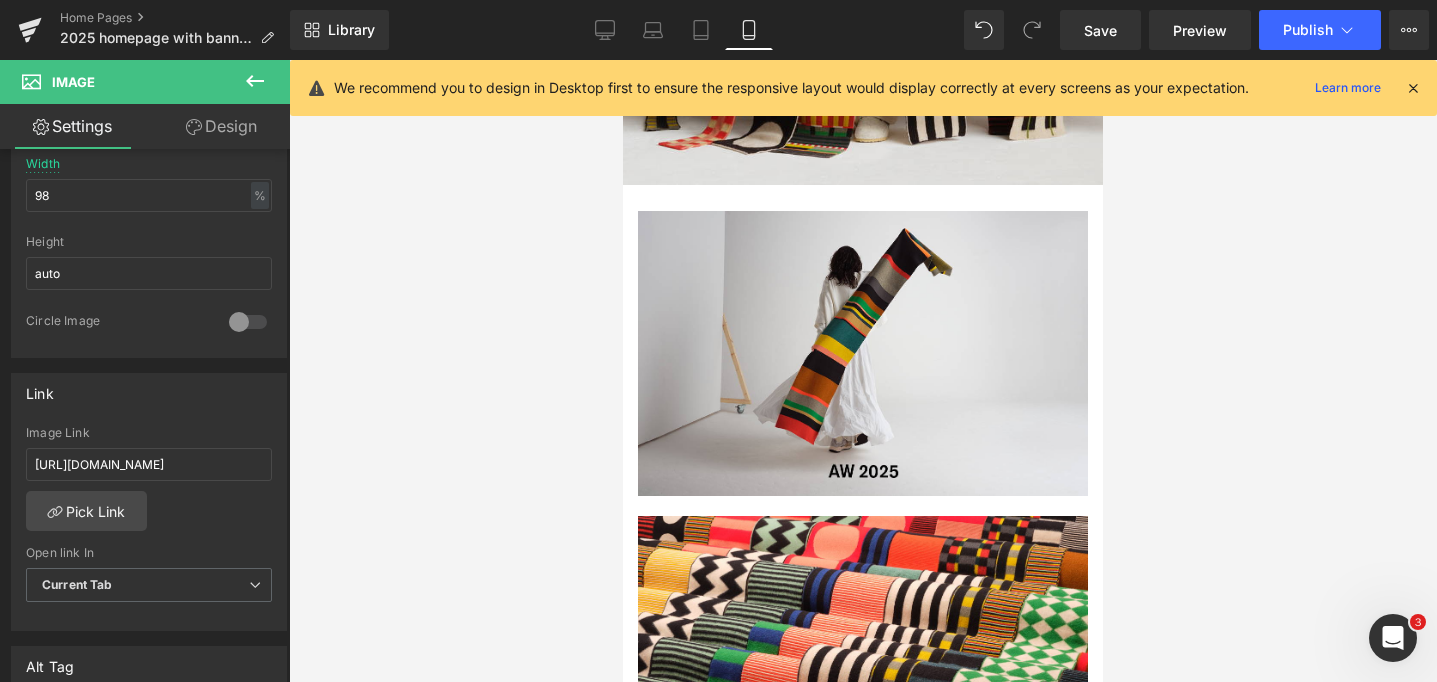 scroll, scrollTop: 1131, scrollLeft: 0, axis: vertical 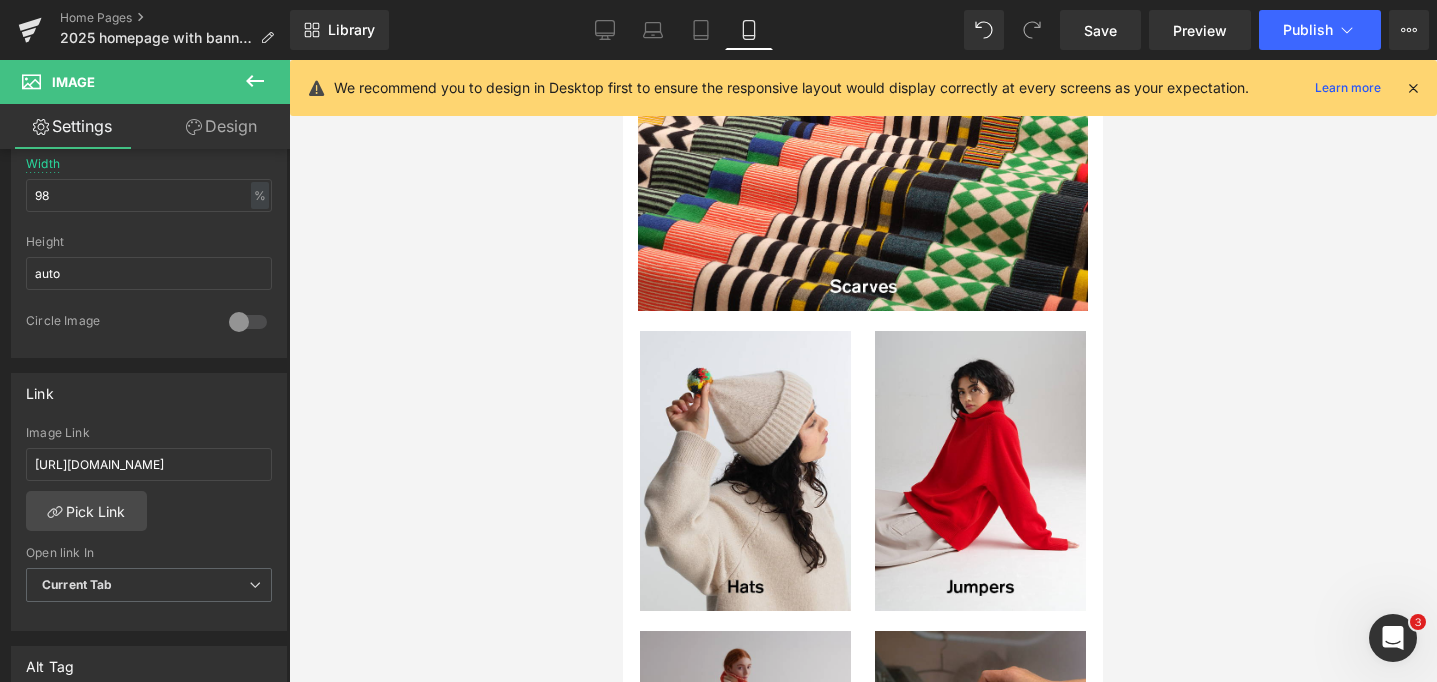 click at bounding box center [745, 771] 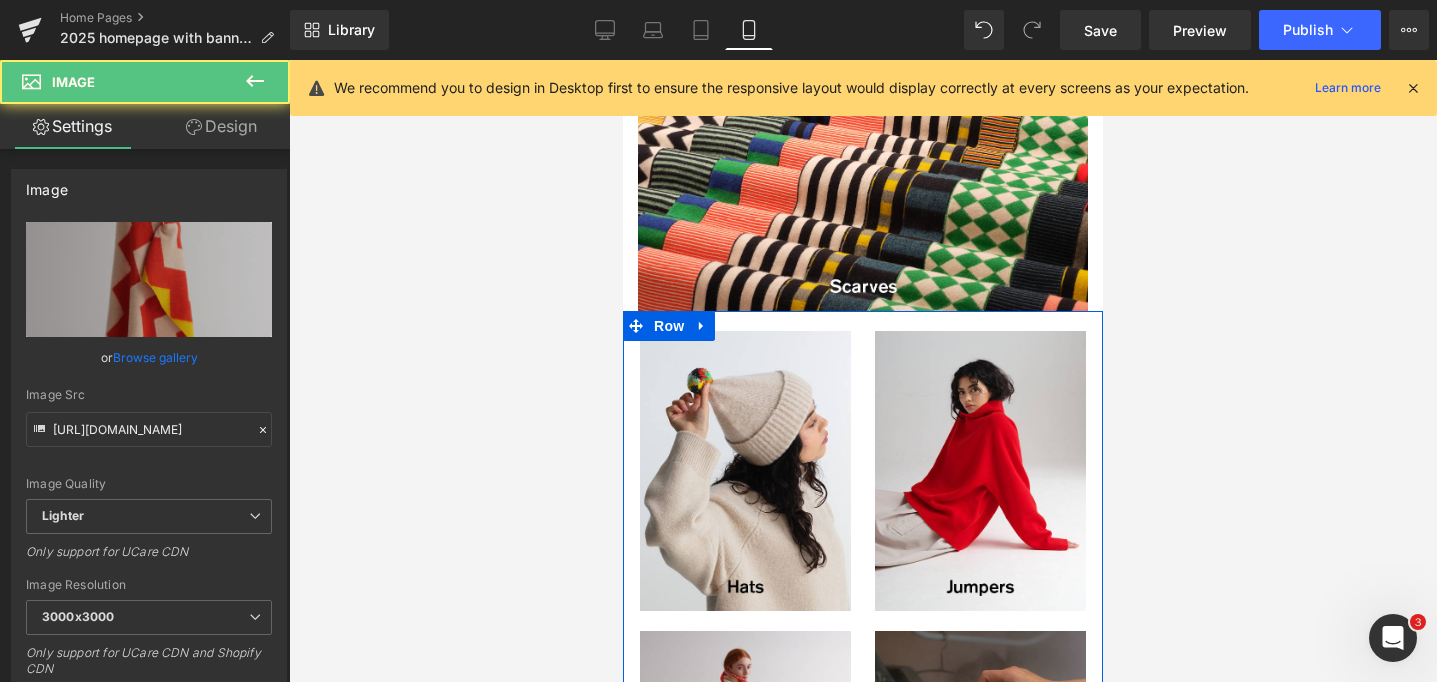 scroll, scrollTop: 1617, scrollLeft: 0, axis: vertical 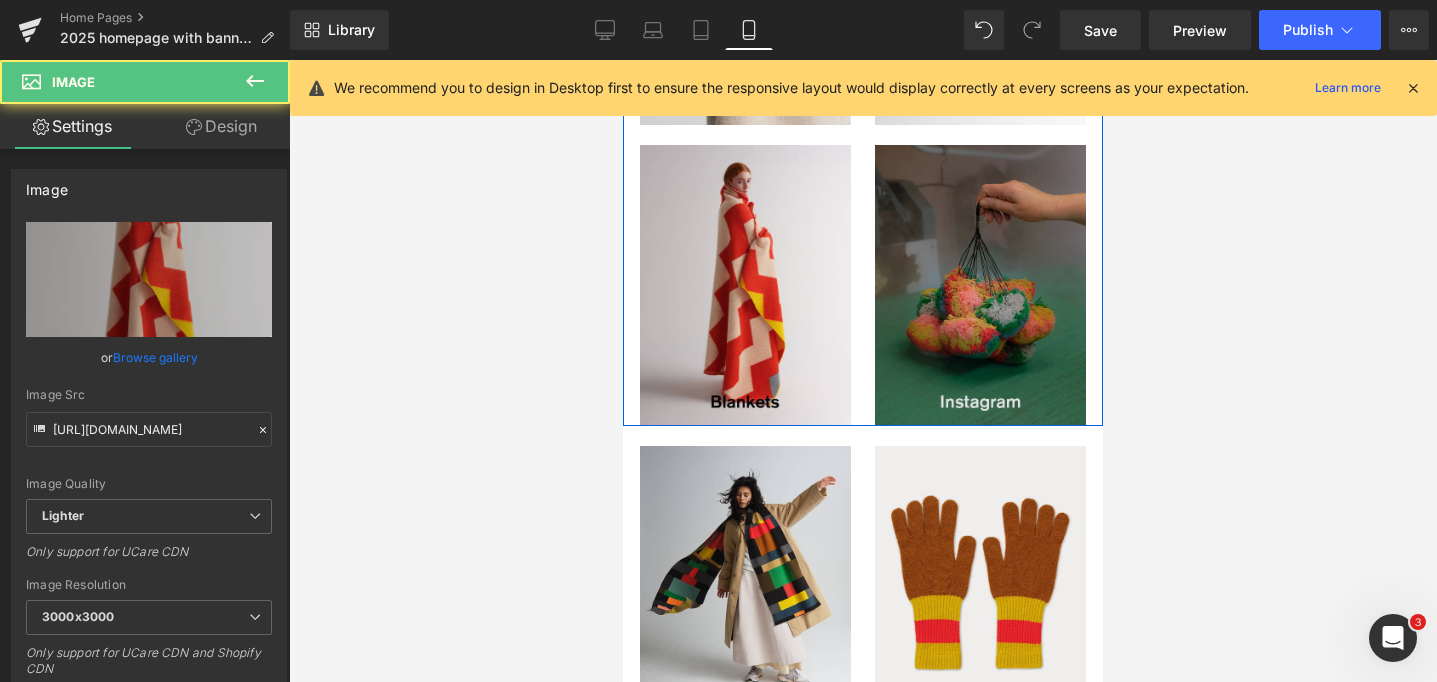 click at bounding box center (980, 285) 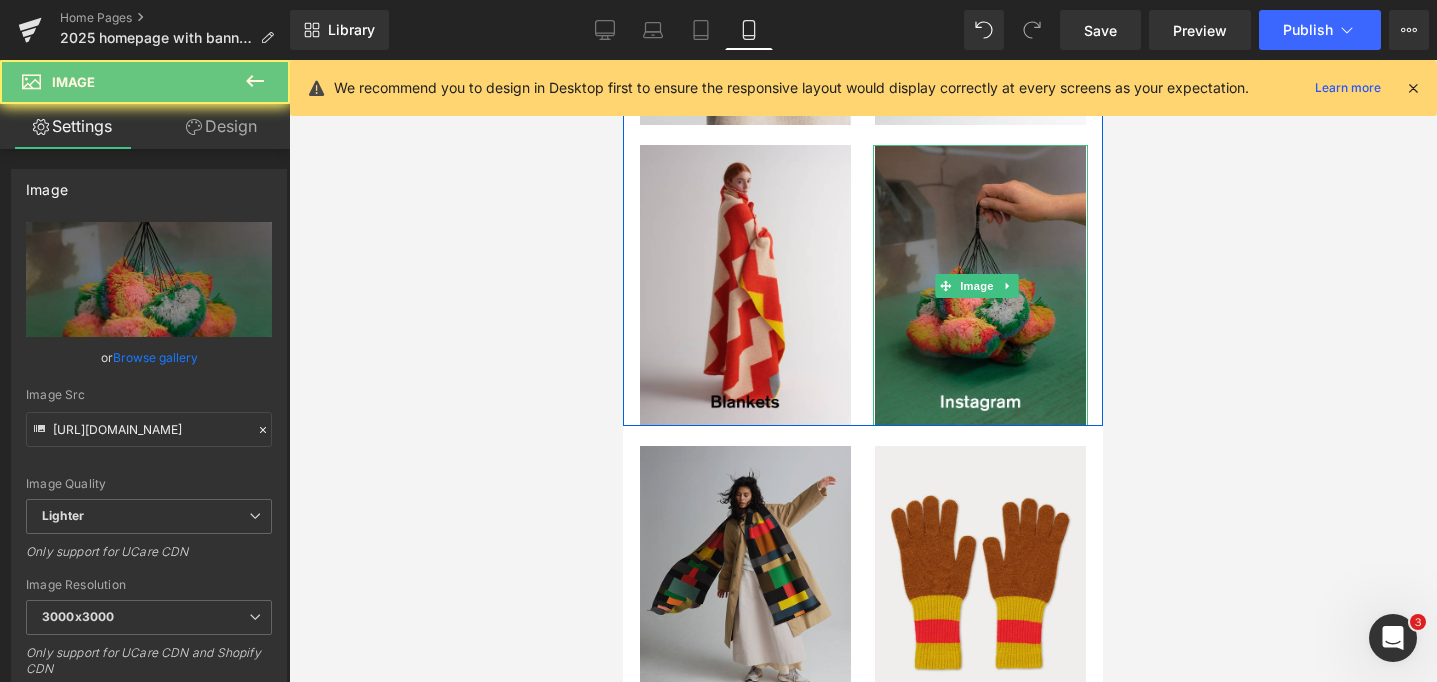 click on "Image" at bounding box center [719, 587] 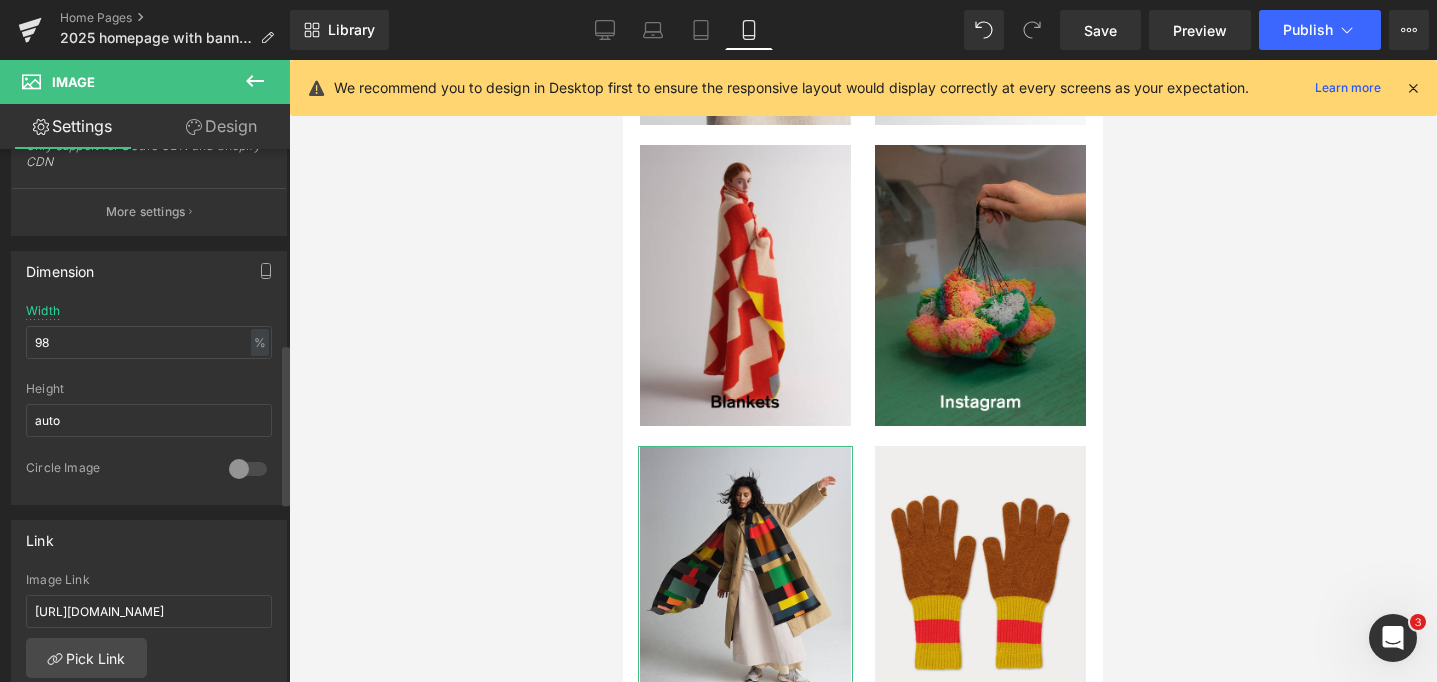 scroll, scrollTop: 643, scrollLeft: 0, axis: vertical 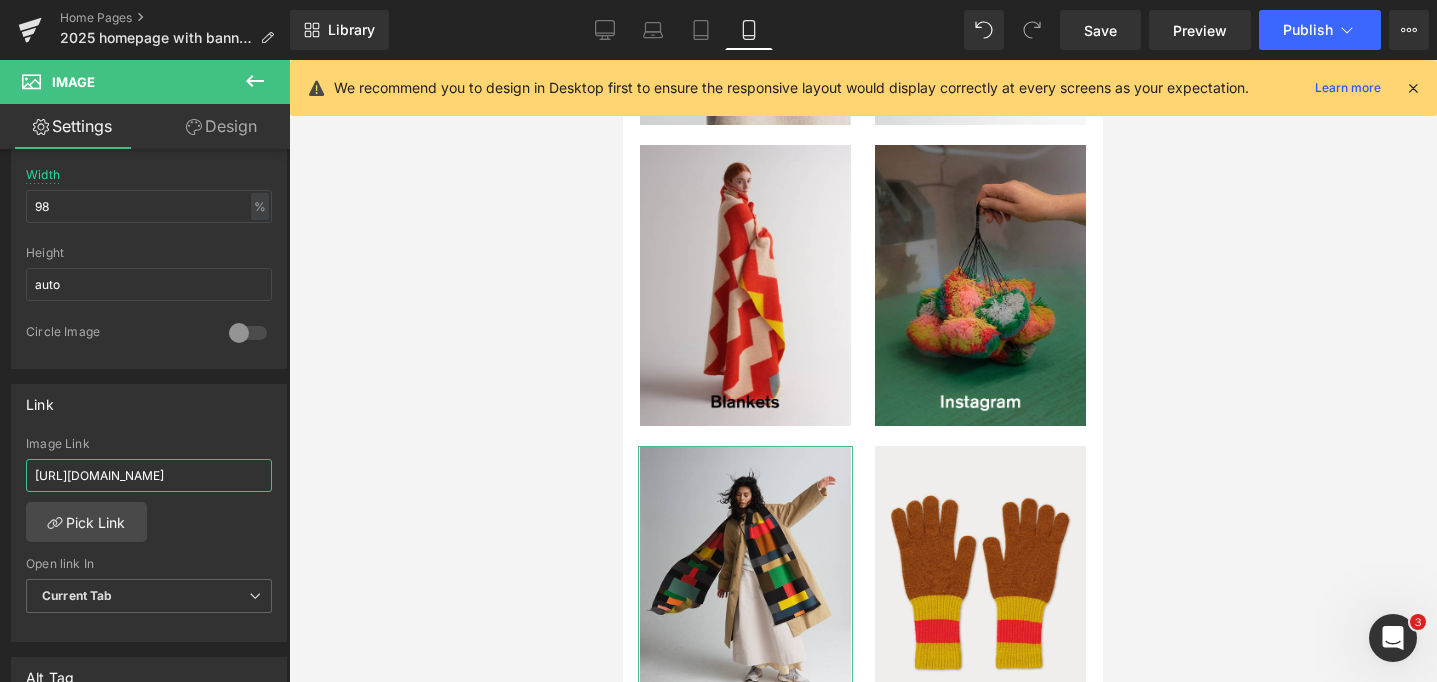 drag, startPoint x: 163, startPoint y: 472, endPoint x: 321, endPoint y: 472, distance: 158 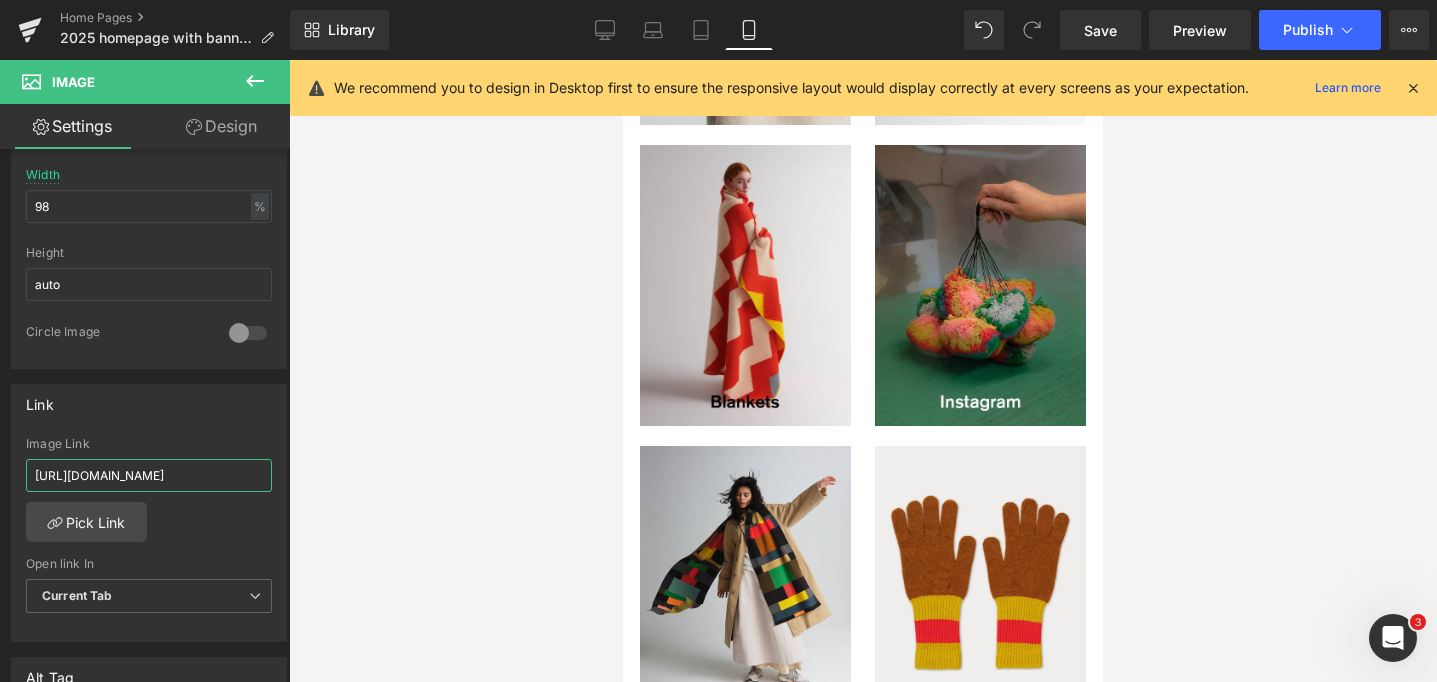 scroll, scrollTop: 2219, scrollLeft: 0, axis: vertical 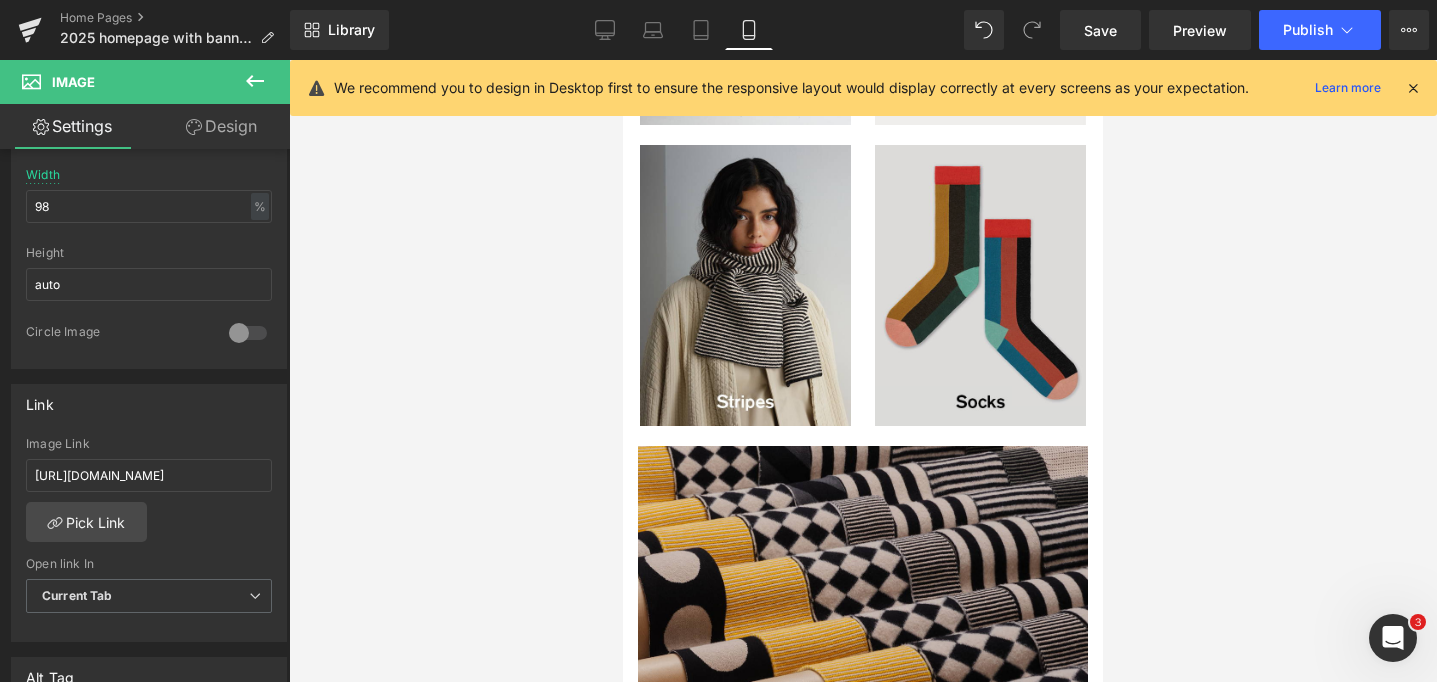 click at bounding box center [980, 285] 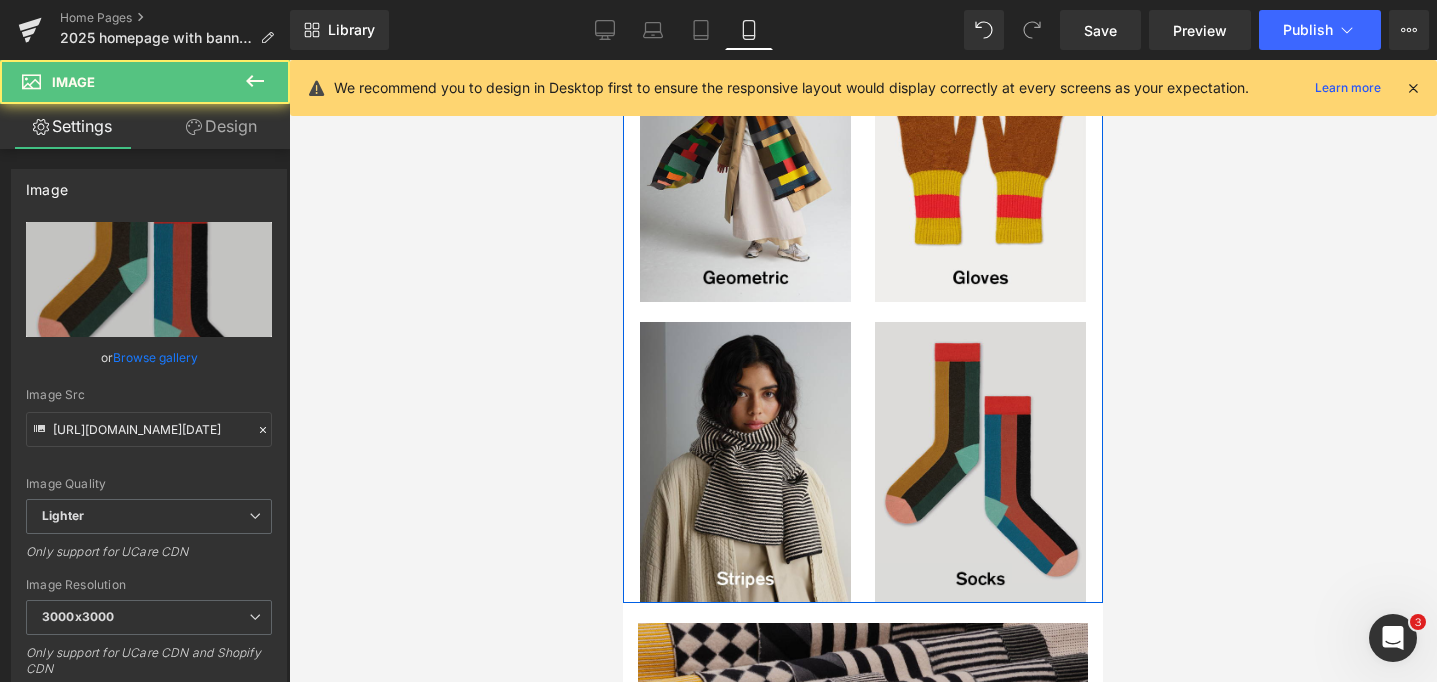 scroll, scrollTop: 1964, scrollLeft: 0, axis: vertical 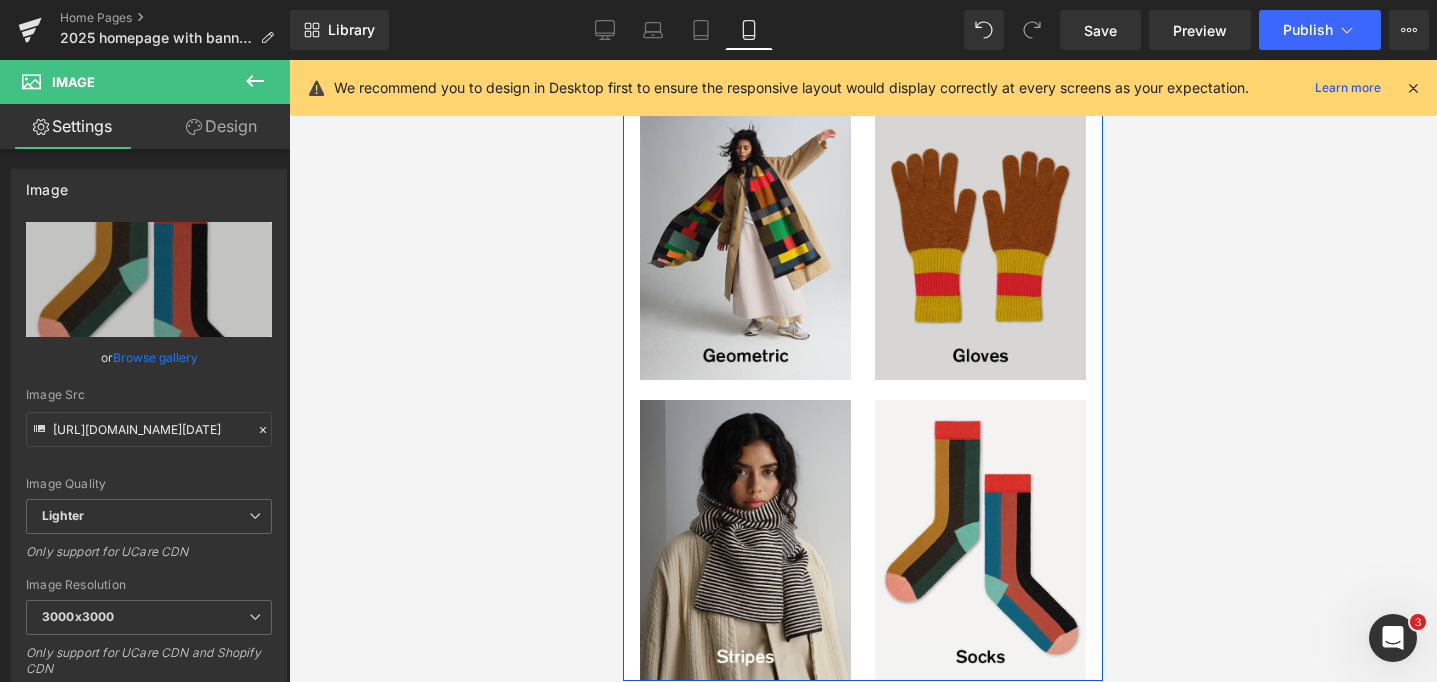click at bounding box center [980, 239] 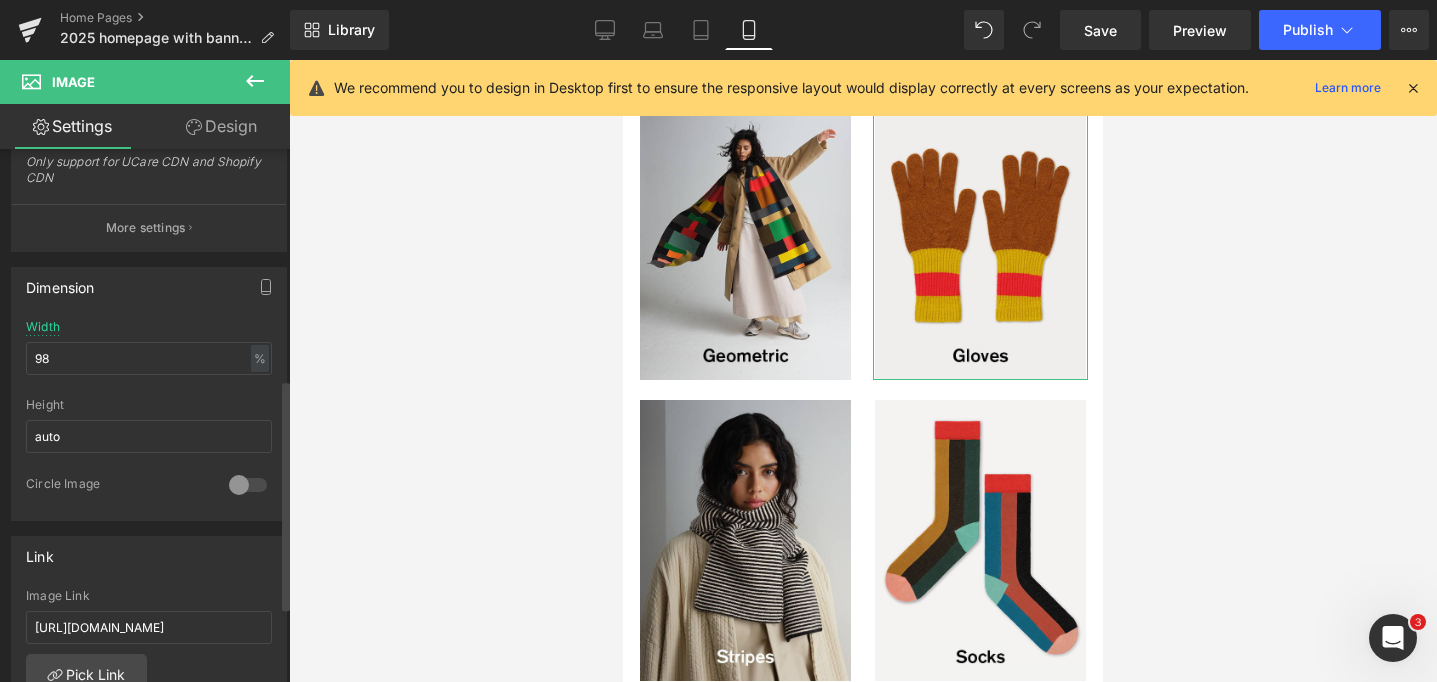 scroll, scrollTop: 621, scrollLeft: 0, axis: vertical 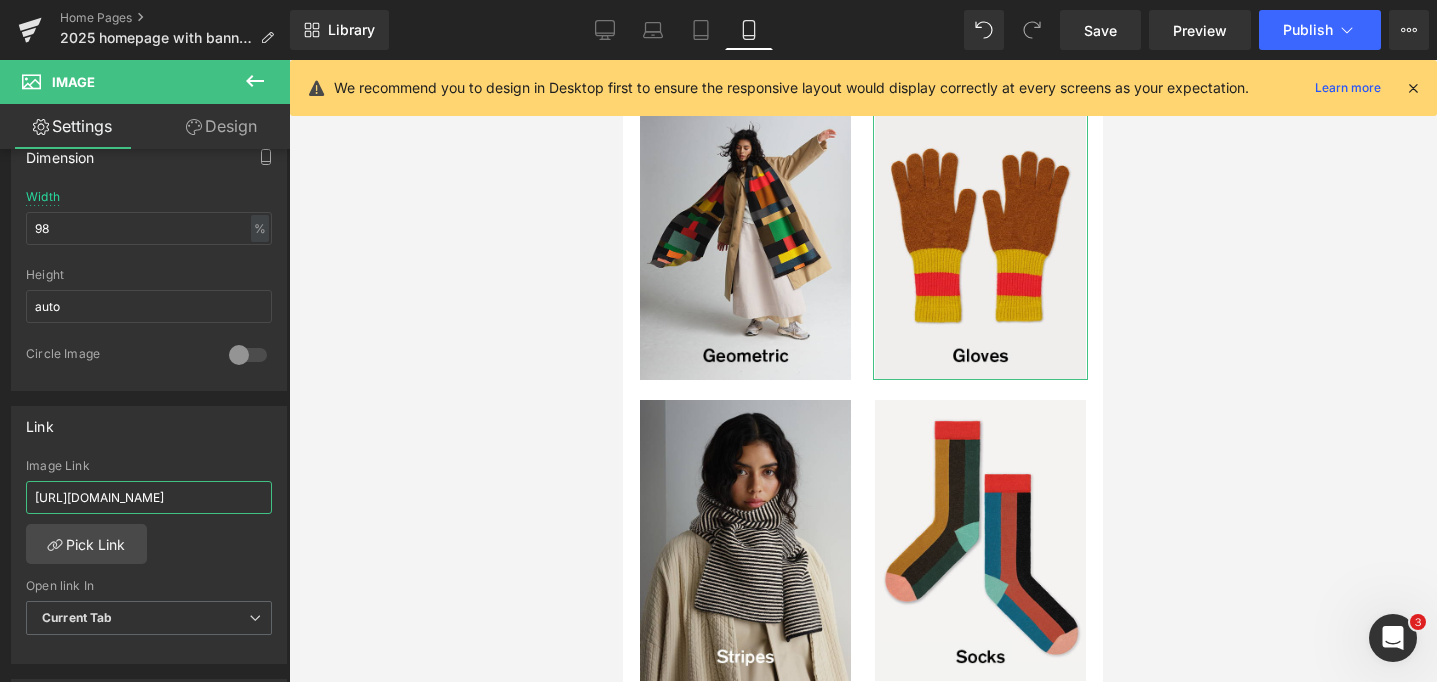 drag, startPoint x: 180, startPoint y: 495, endPoint x: 328, endPoint y: 495, distance: 148 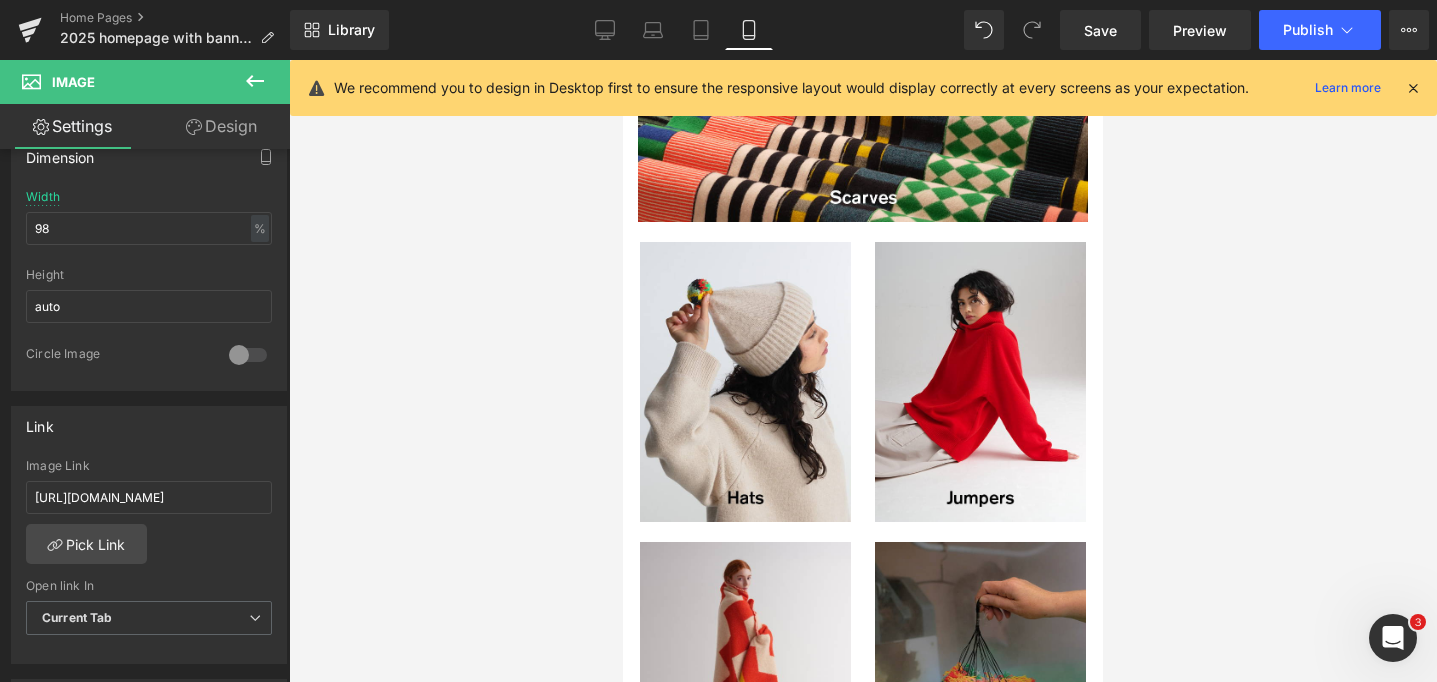 click at bounding box center [745, 382] 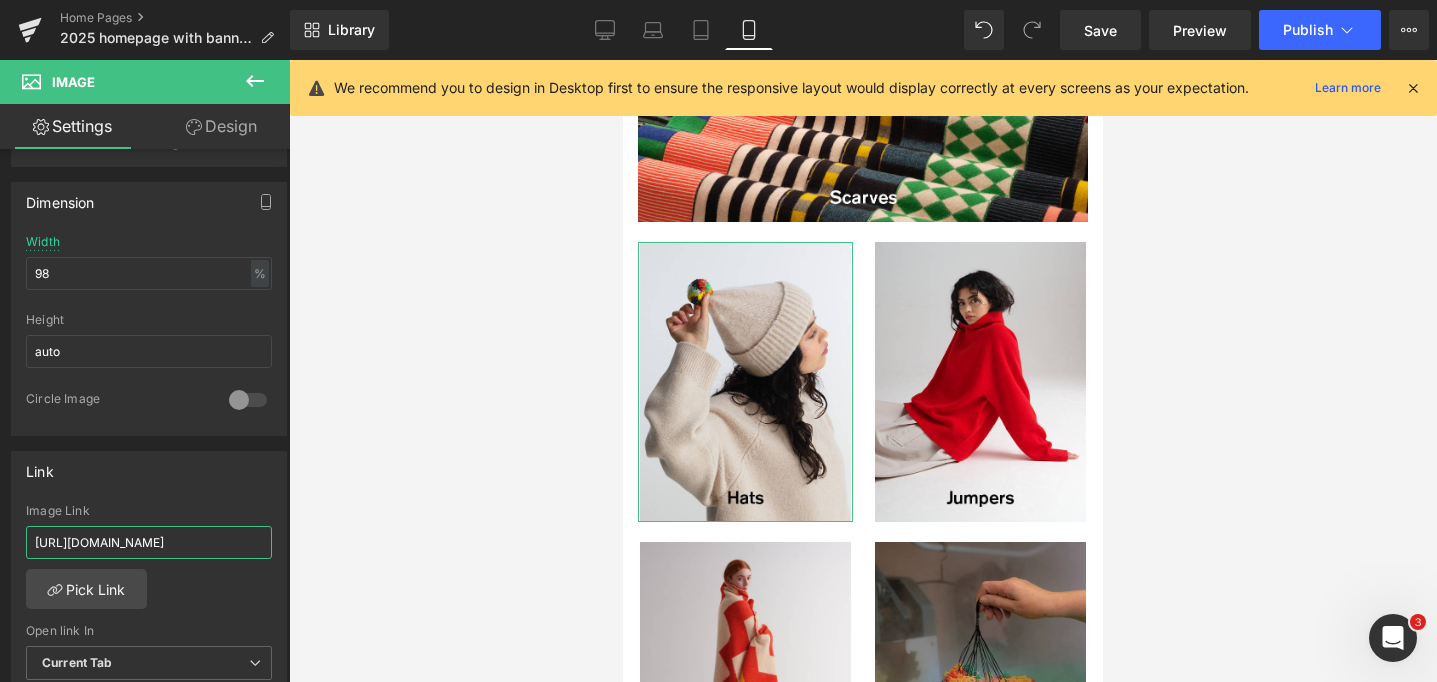 drag, startPoint x: 186, startPoint y: 539, endPoint x: 461, endPoint y: 539, distance: 275 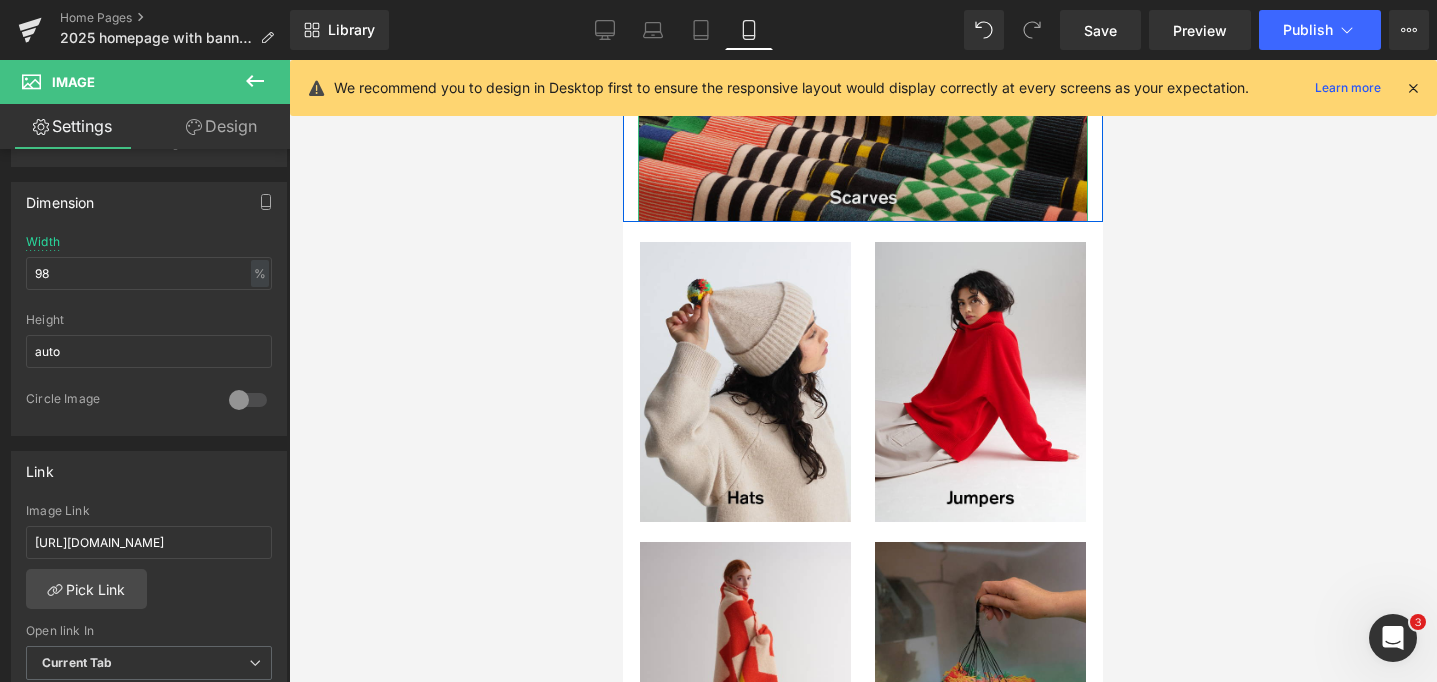 click at bounding box center [863, 80] 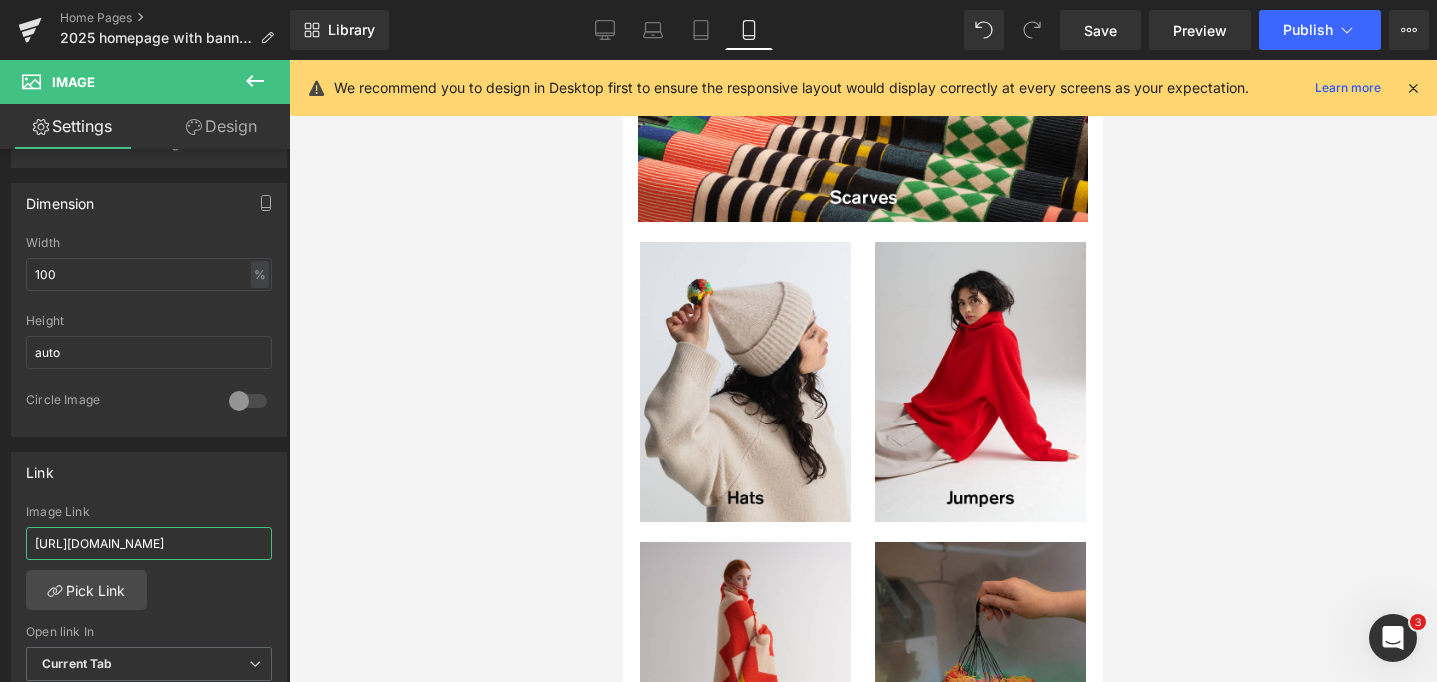 drag, startPoint x: 154, startPoint y: 538, endPoint x: 325, endPoint y: 538, distance: 171 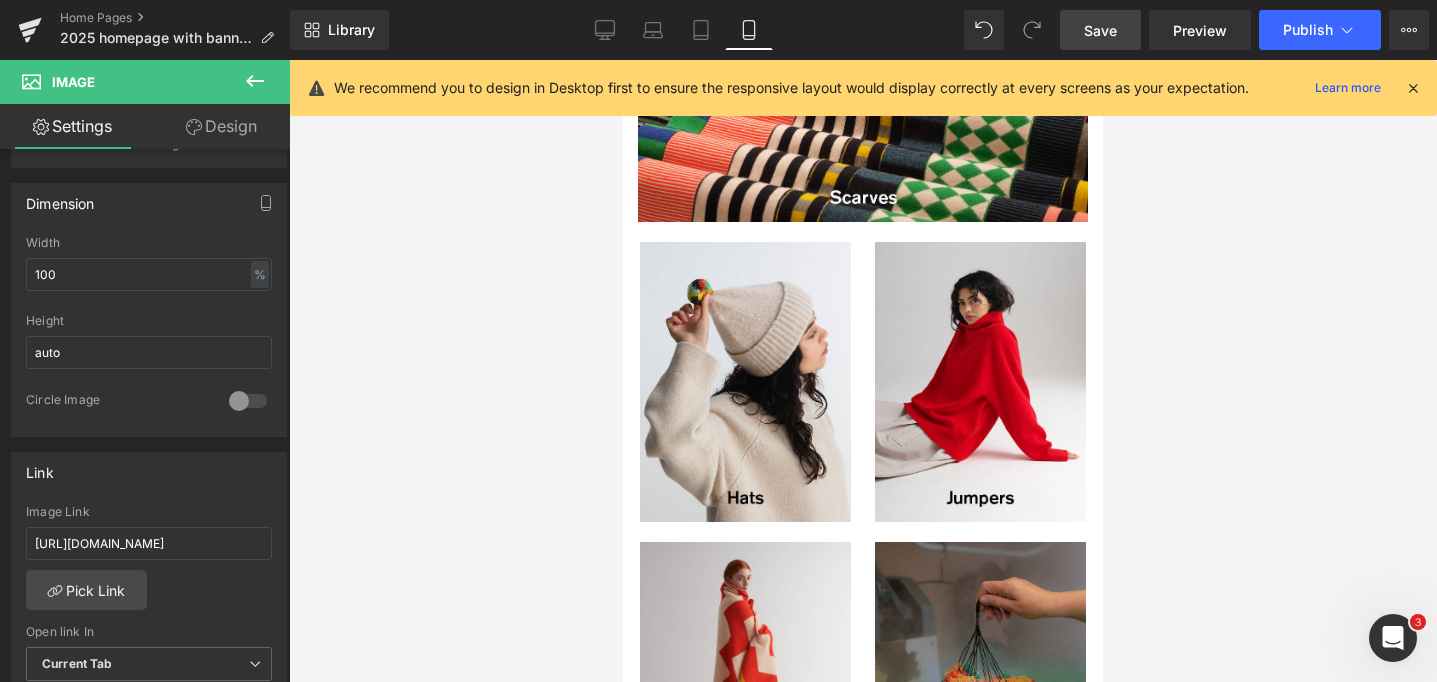 click on "Save" at bounding box center [1100, 30] 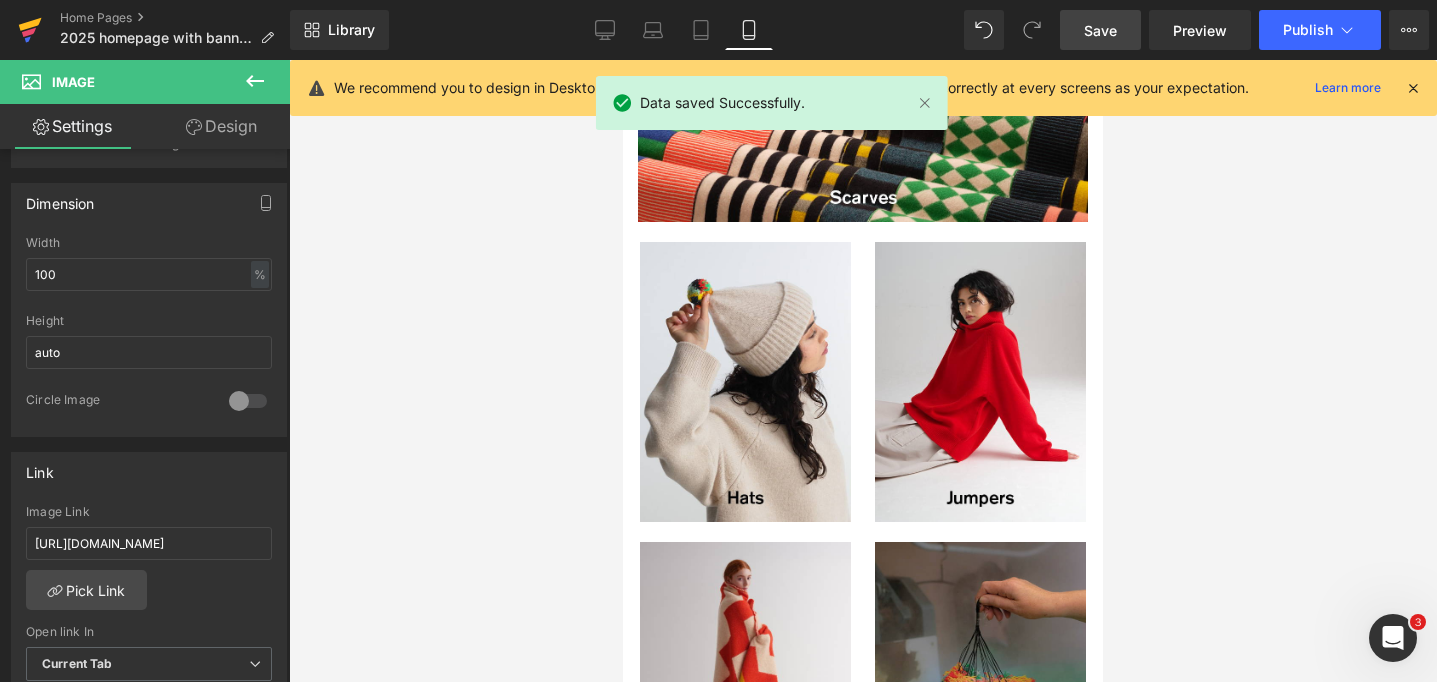 click 